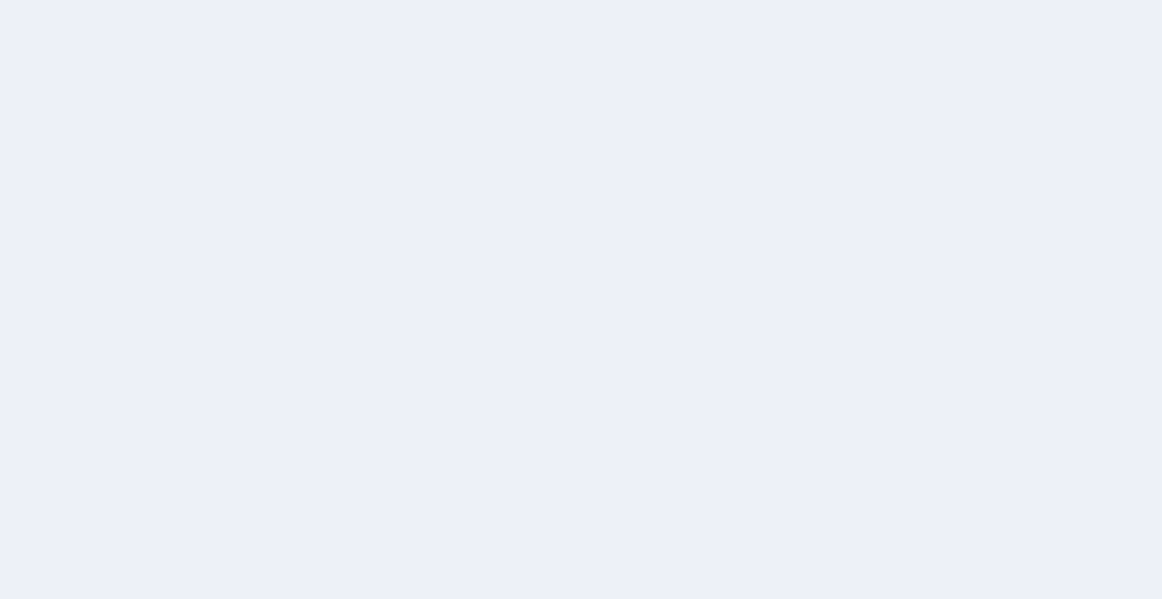 scroll, scrollTop: 0, scrollLeft: 0, axis: both 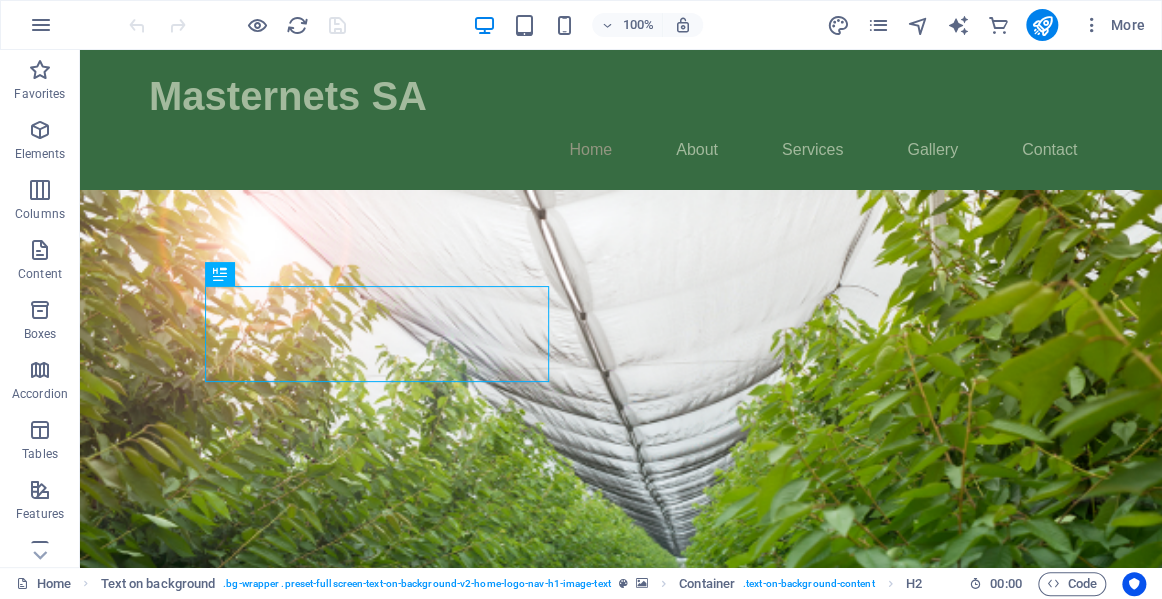 click at bounding box center [621, 438] 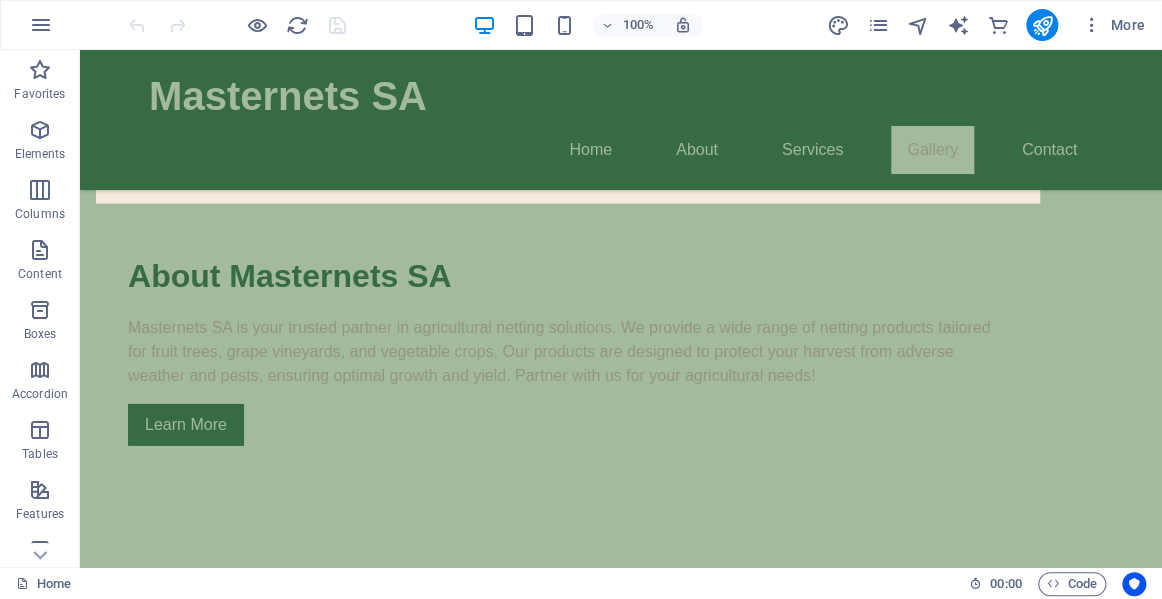 scroll, scrollTop: 2220, scrollLeft: 0, axis: vertical 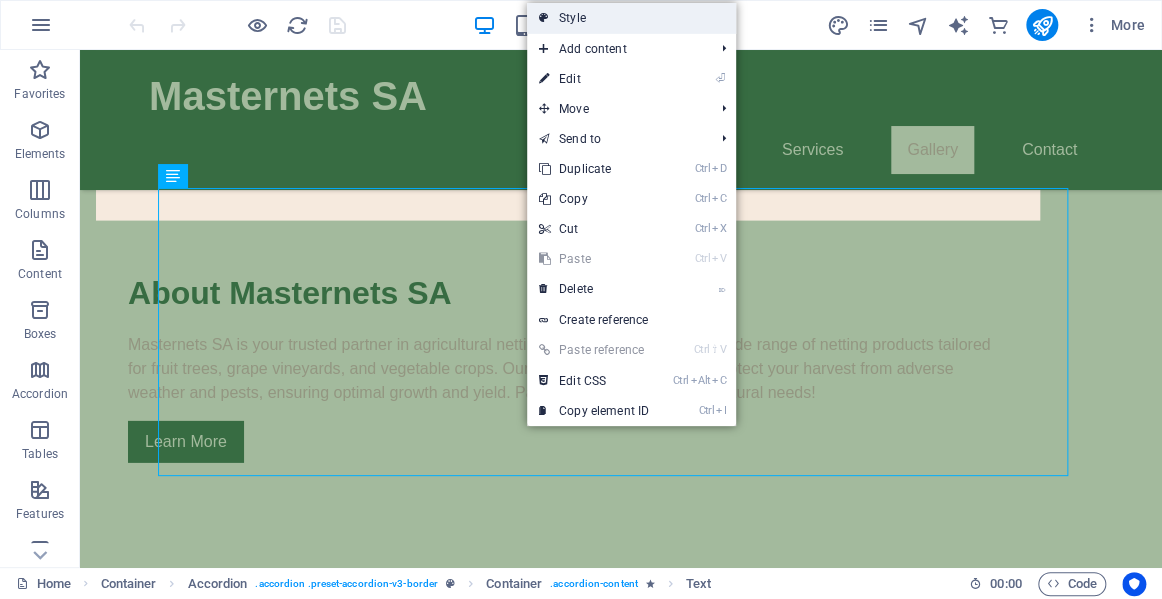 click on "Style" at bounding box center [631, 18] 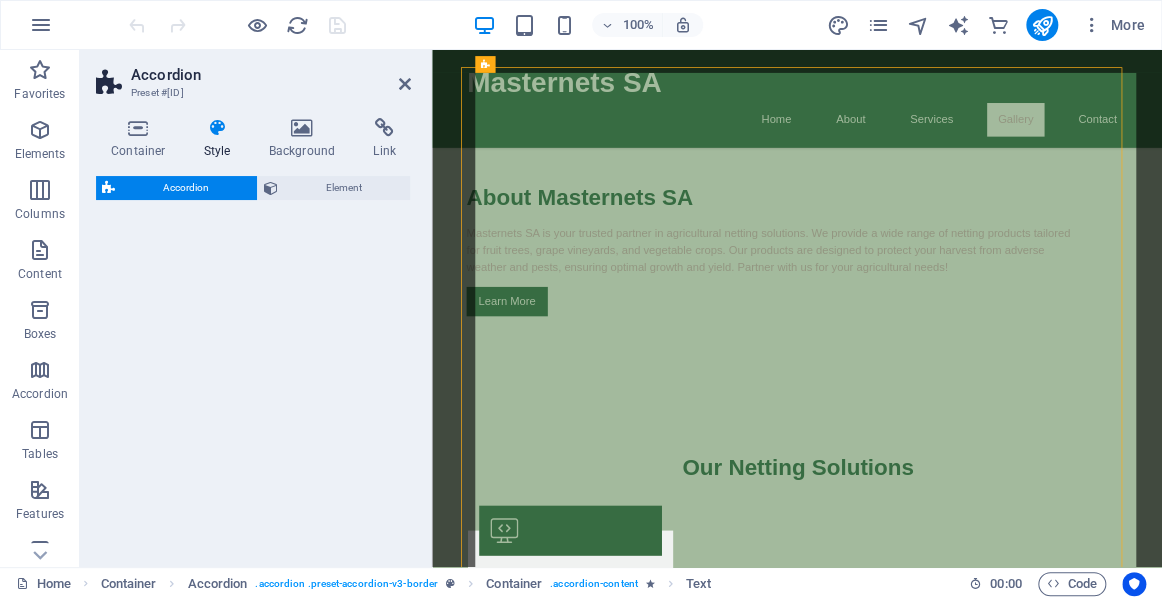 select on "rem" 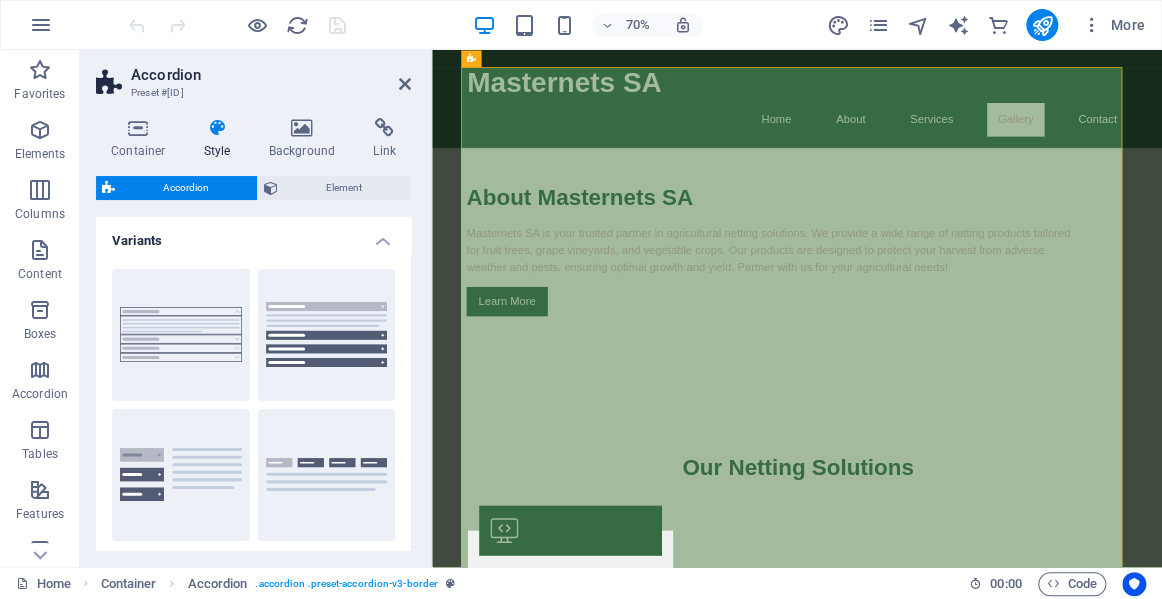 scroll, scrollTop: 2212, scrollLeft: 0, axis: vertical 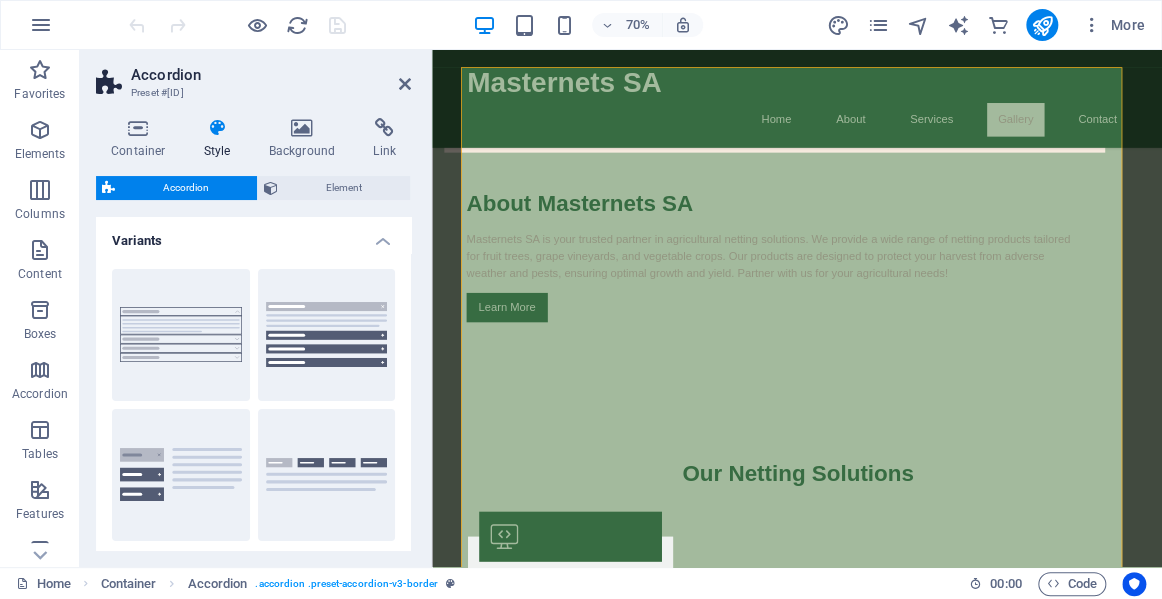 drag, startPoint x: 406, startPoint y: 253, endPoint x: 406, endPoint y: 281, distance: 28 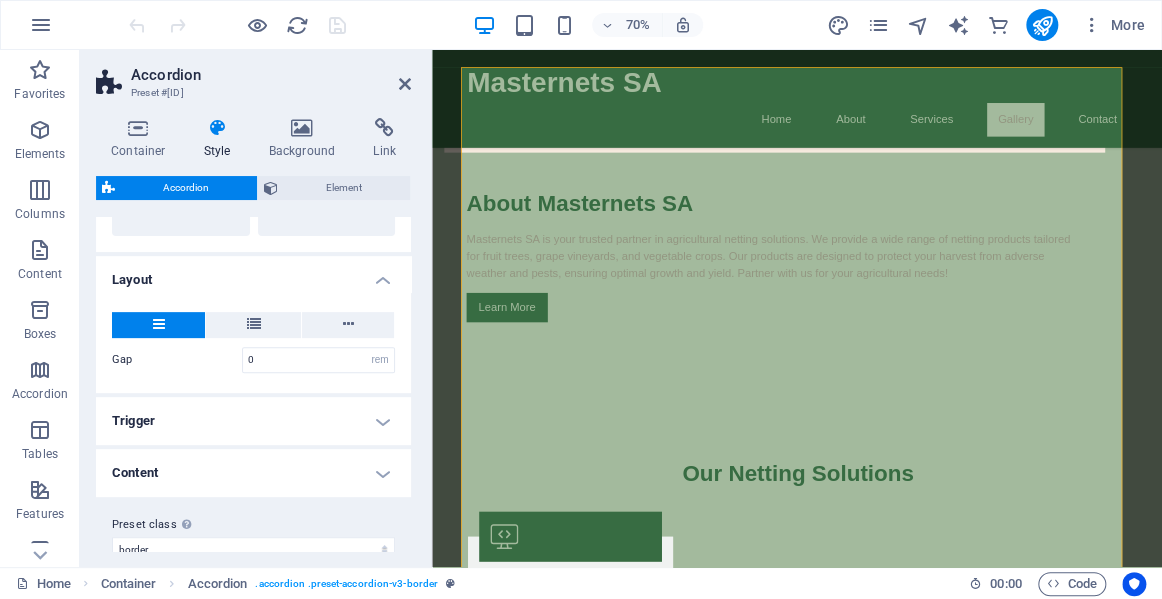 scroll, scrollTop: 328, scrollLeft: 0, axis: vertical 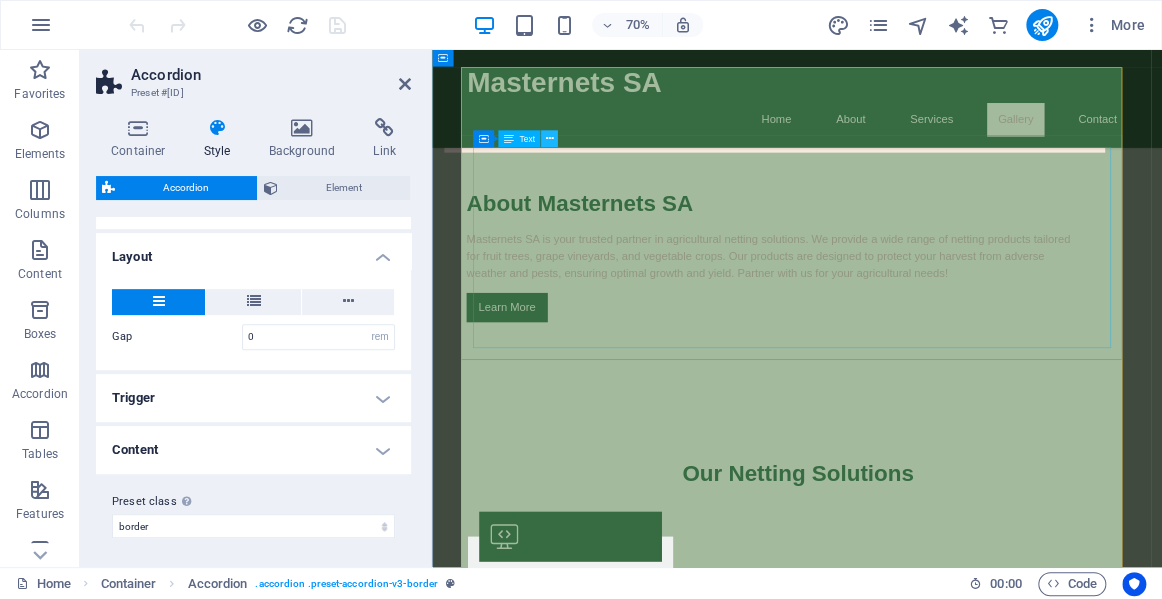 click at bounding box center (549, 138) 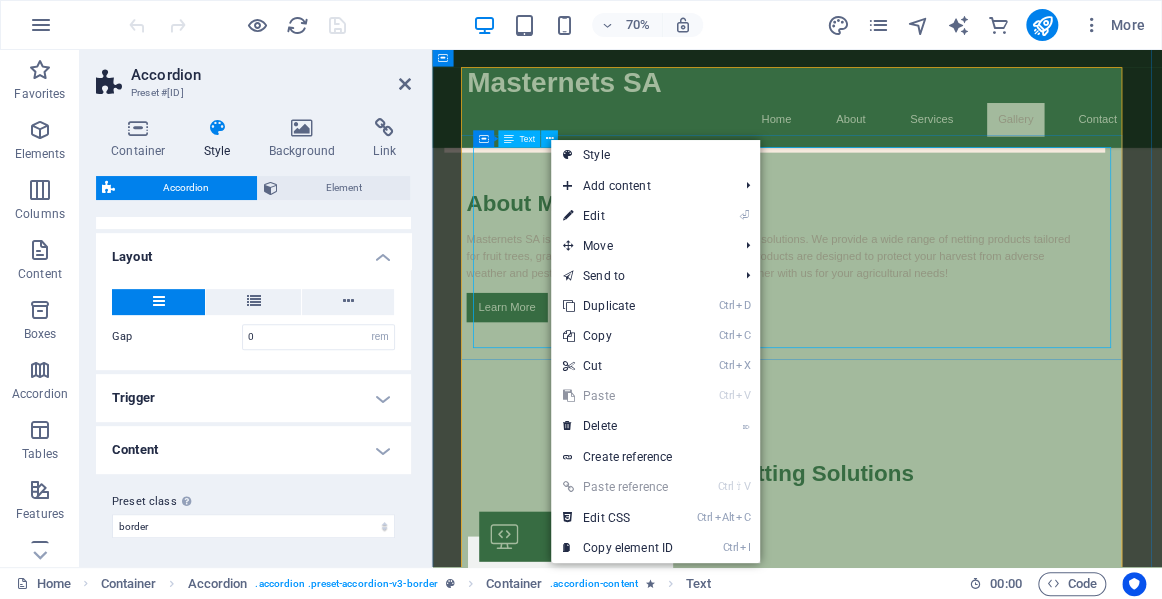 click on "Text" at bounding box center [526, 138] 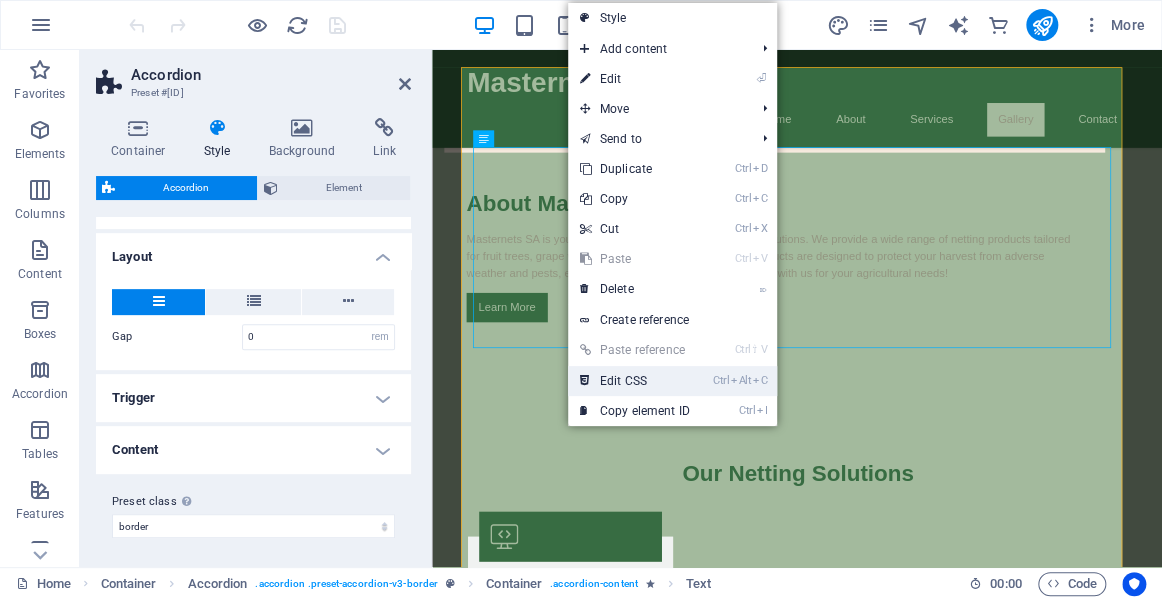 click on "Ctrl Alt C  Edit CSS" at bounding box center [635, 381] 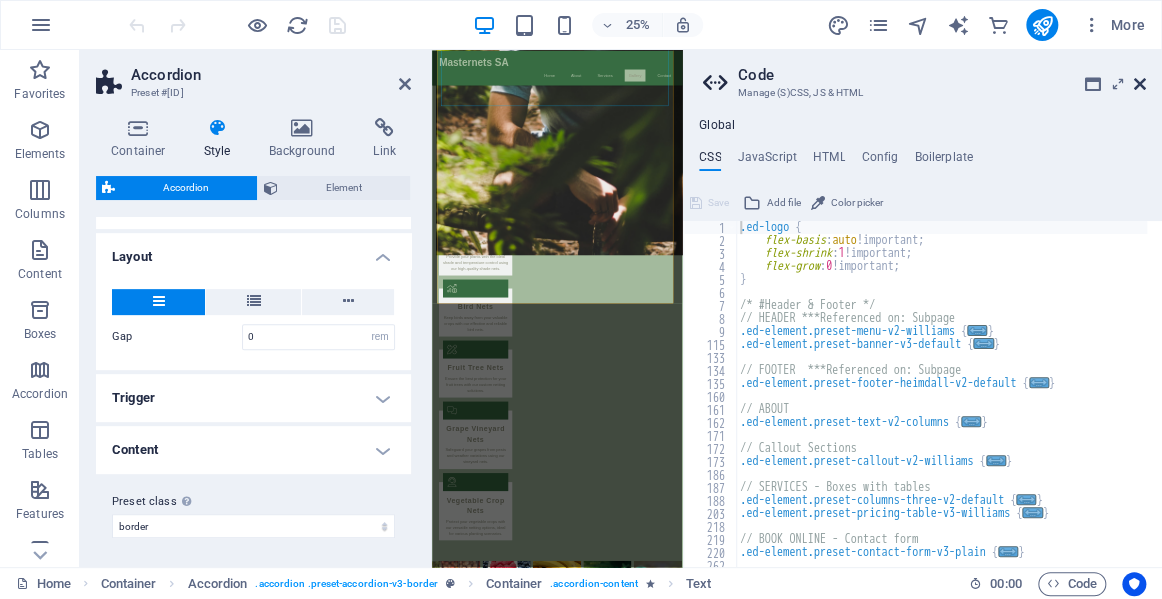 click at bounding box center (1140, 84) 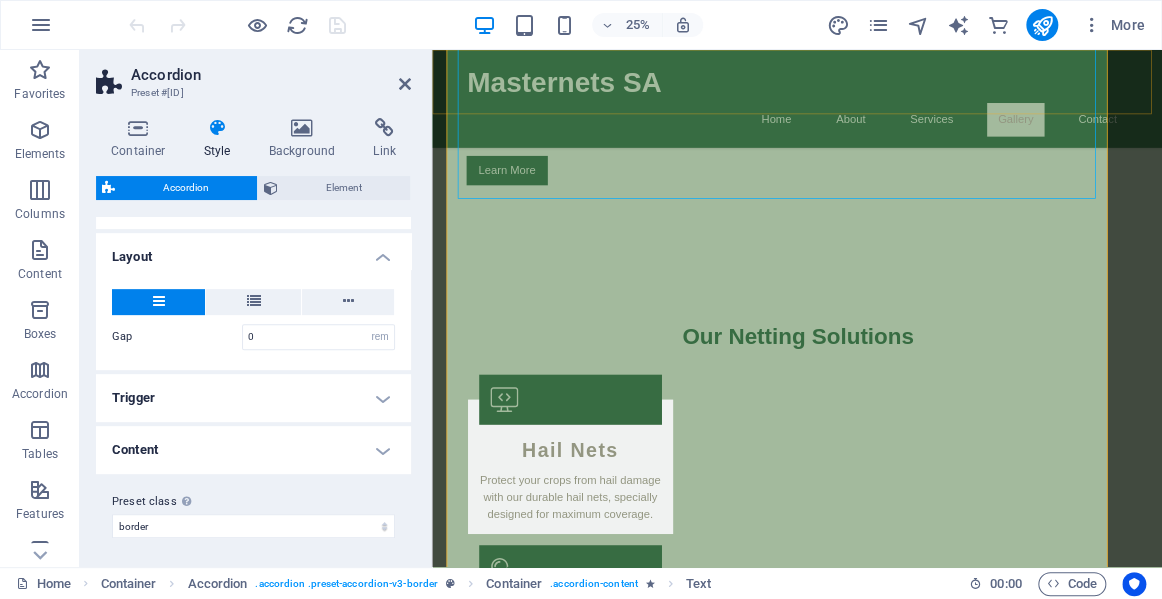 scroll, scrollTop: 2416, scrollLeft: 0, axis: vertical 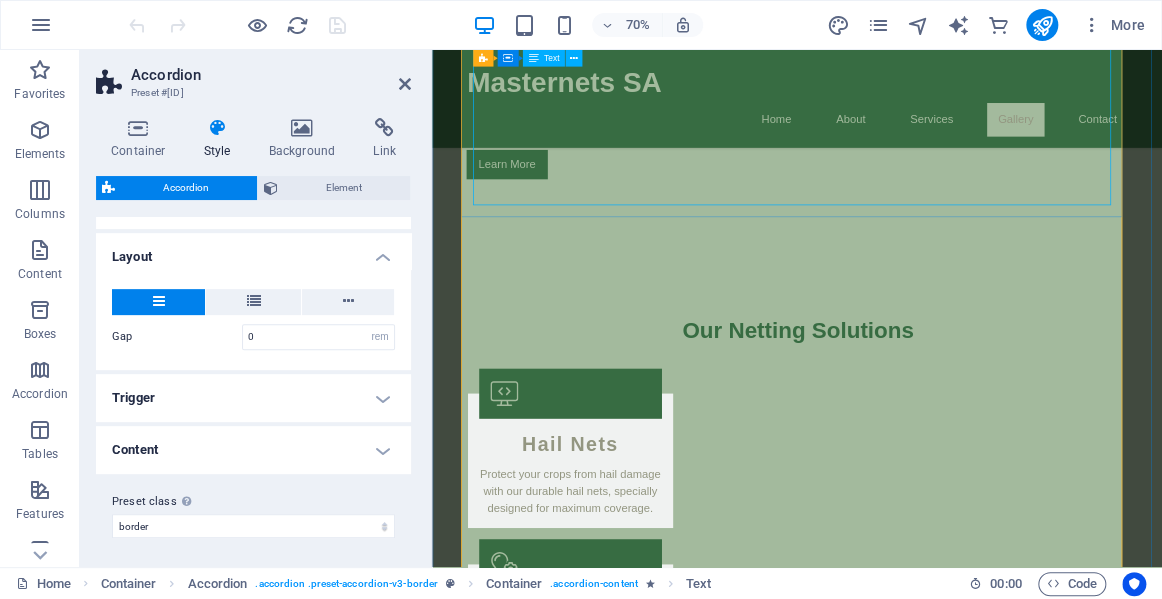 click on "Made of super strong and durable UV treated polyethylene, it provides excellent protection against hail damage.. As a bird net, it makes all greedy birds and bats turn around to another orchard. It keeps large insects and most smaller insects out. To control the harmful South African sun, you enjoy at last 17% reduction in the lux of summer sun. This is enough to prevent most of the harm caused by a bright sun, yet it allows all the other essential qualities of natural sunlight to bring your fruit to an irresistable gleam of colour. Are you in a windy area, where gusts of wind cause the branches to damage the fruit? Our Combo net reduces wind speed by at least 26%, meaning that a harmful wind of 70 kph. is slowed down to a more comfortable 59 kph. Tests done with a double layer of the Combo net, reduced wind speed by as much as 67%" at bounding box center (954, 2736) 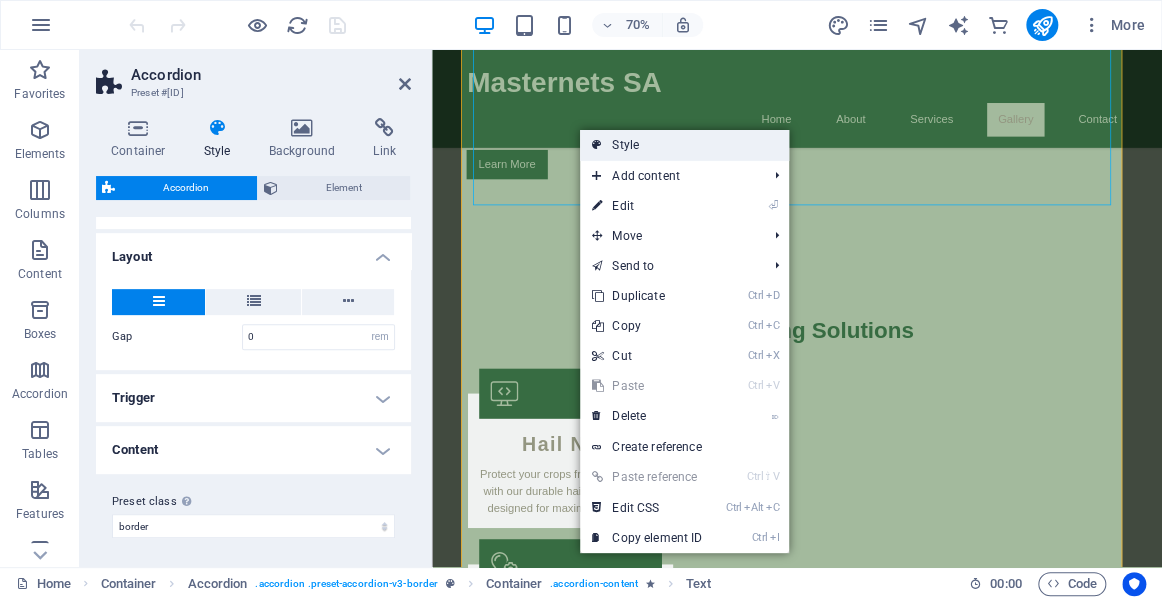 click at bounding box center (597, 145) 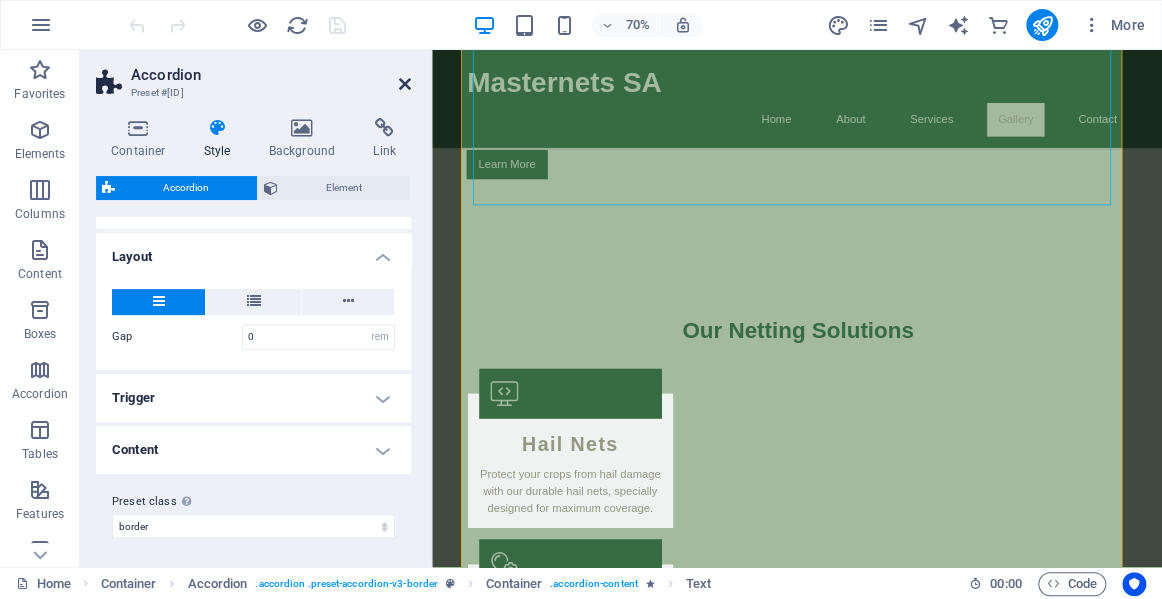 click at bounding box center [405, 84] 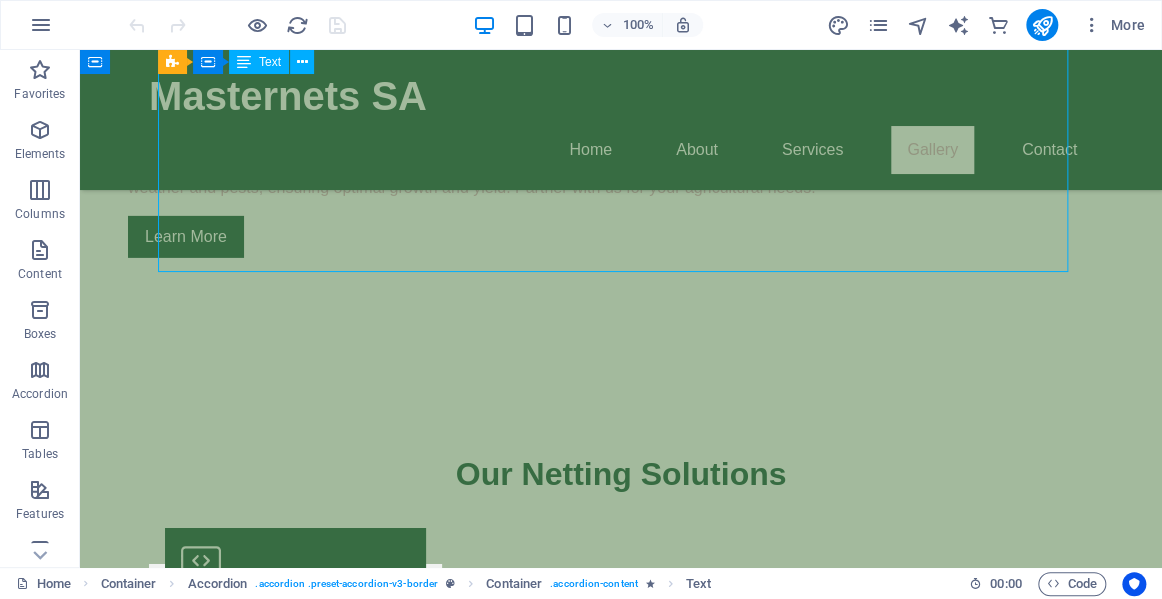 drag, startPoint x: 422, startPoint y: 259, endPoint x: 352, endPoint y: 224, distance: 78.26238 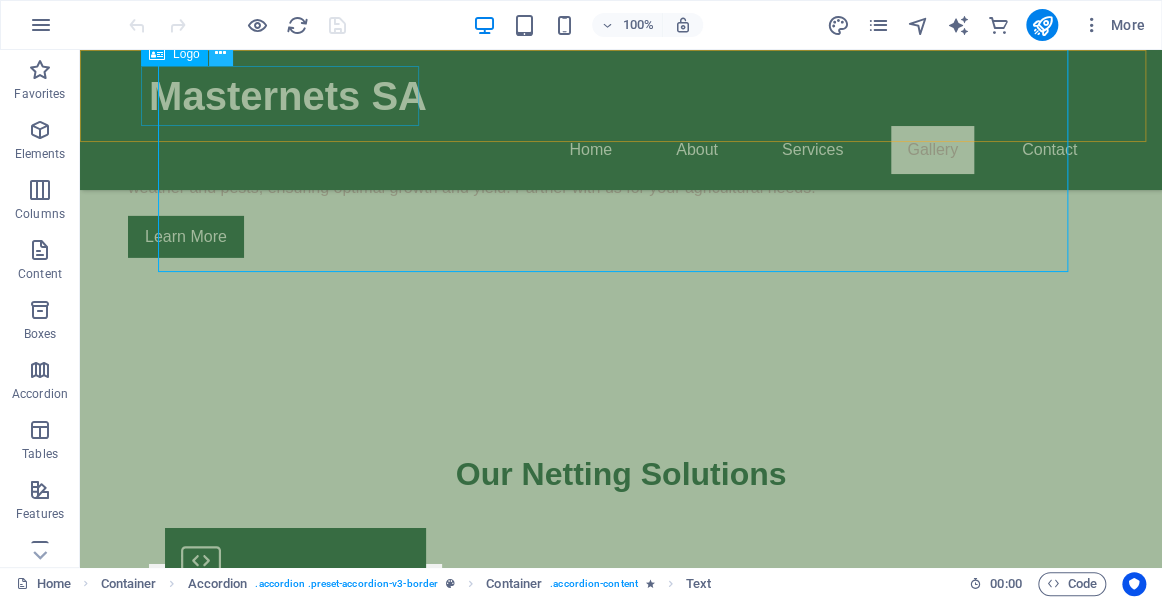 click at bounding box center (220, 53) 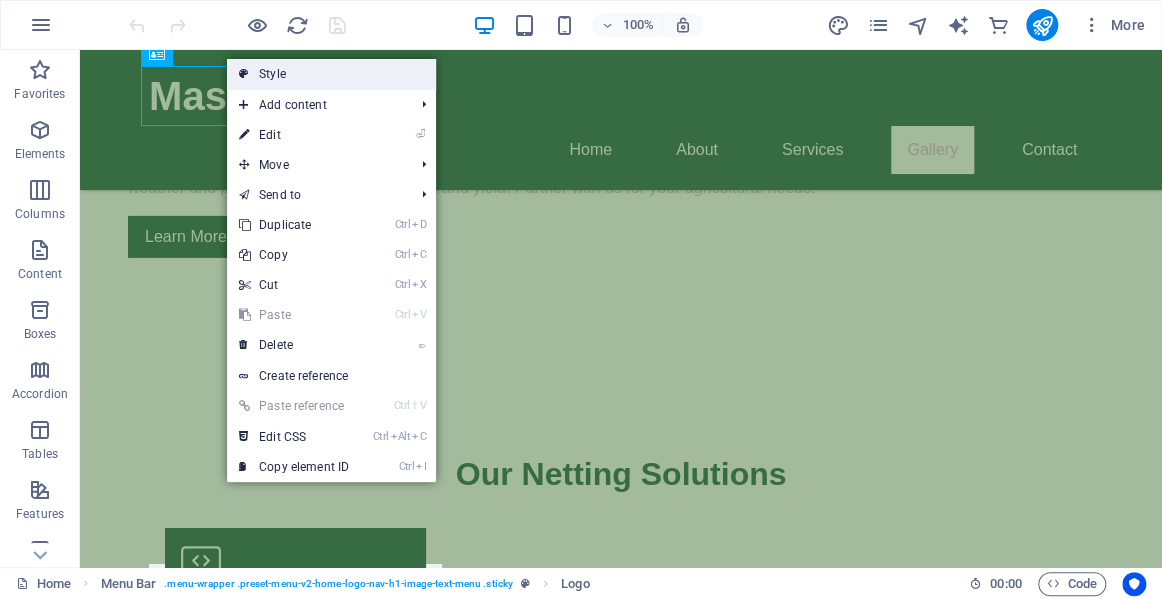 click on "Style" at bounding box center [331, 74] 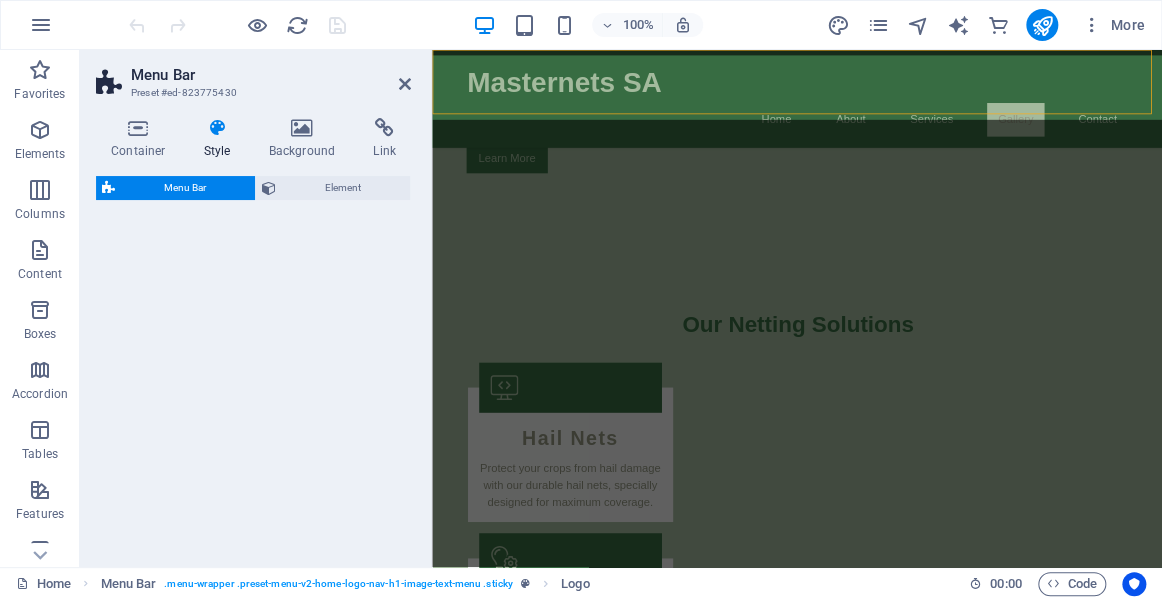 select on "rem" 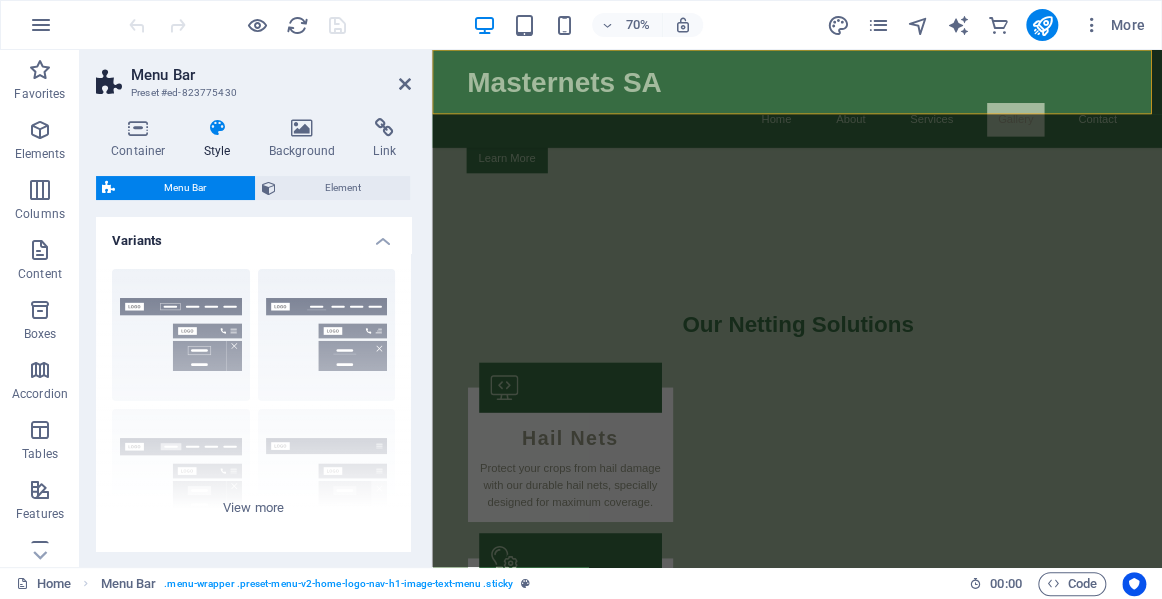 scroll, scrollTop: 2416, scrollLeft: 0, axis: vertical 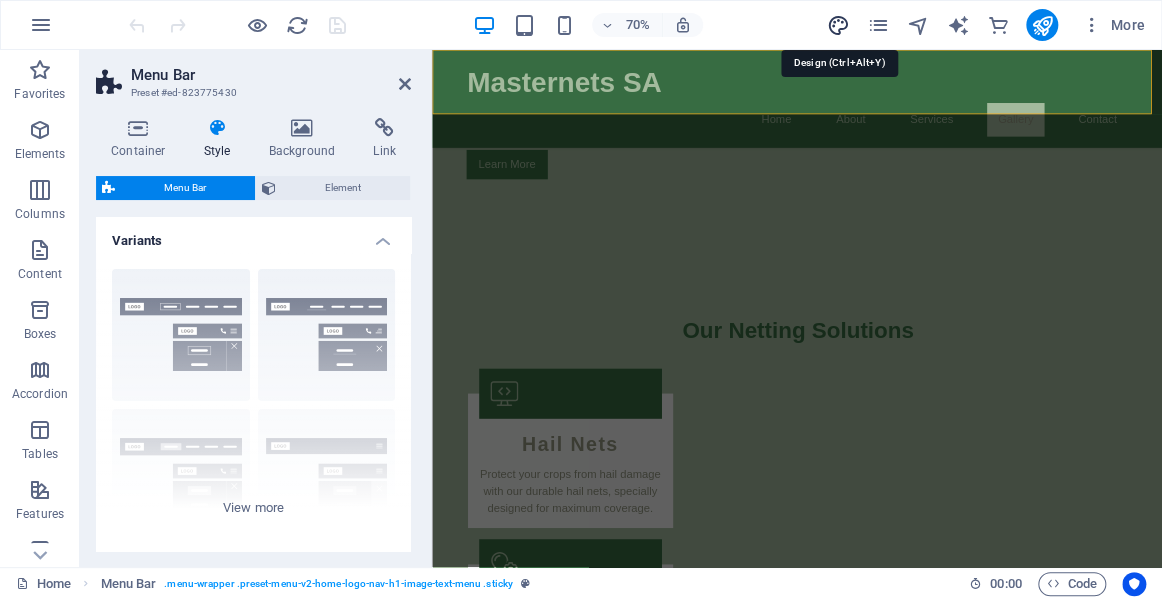 click at bounding box center [837, 25] 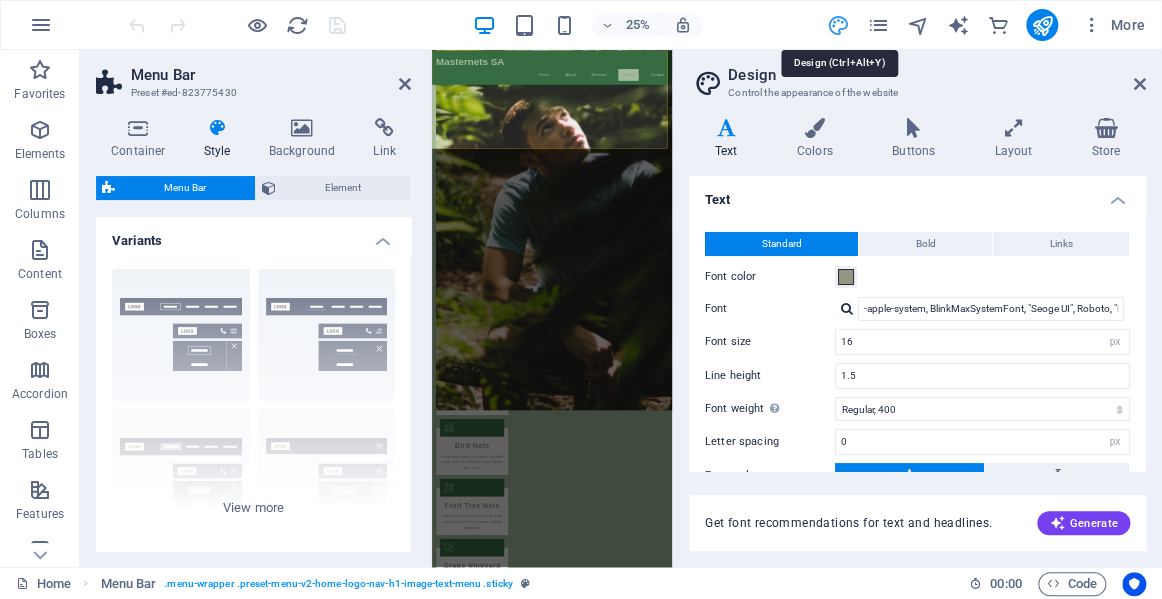 scroll, scrollTop: 2691, scrollLeft: 0, axis: vertical 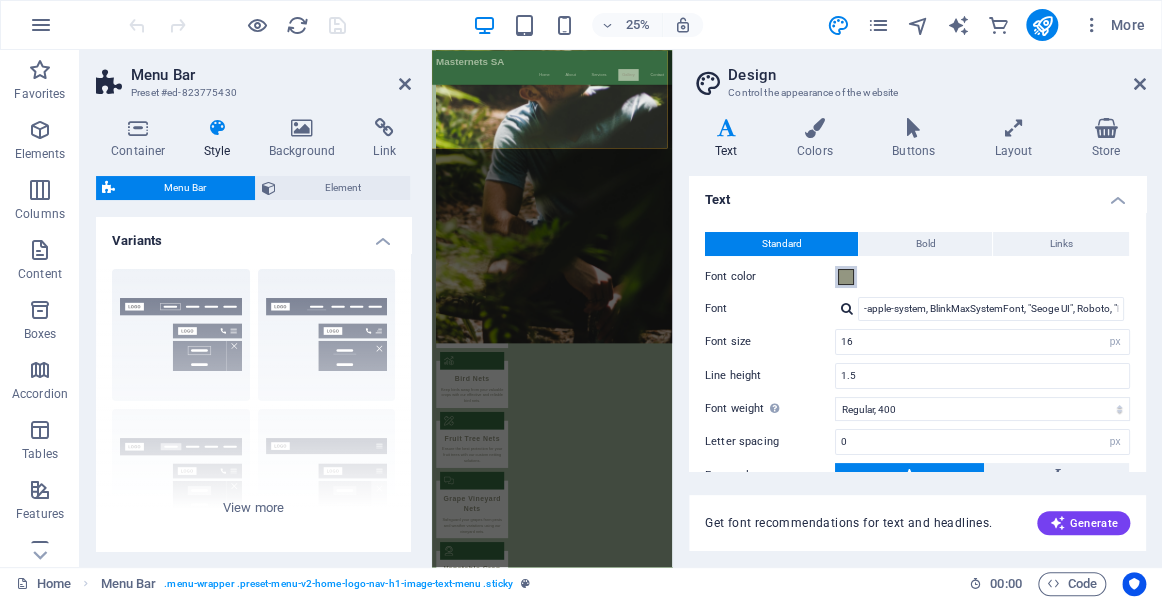 click at bounding box center [846, 277] 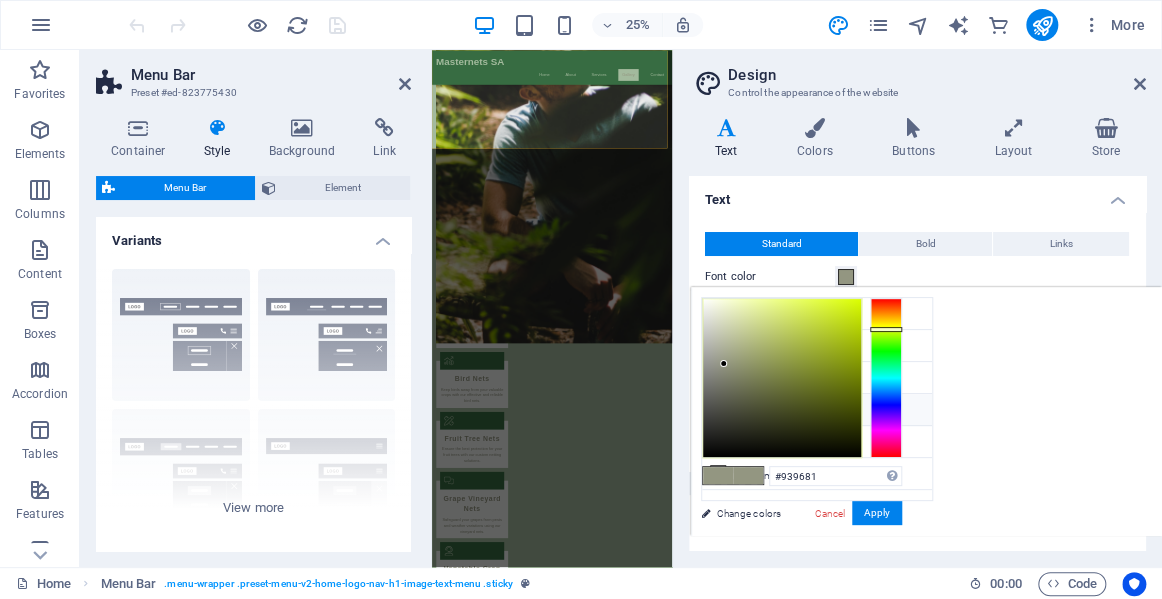 type on "#11110f" 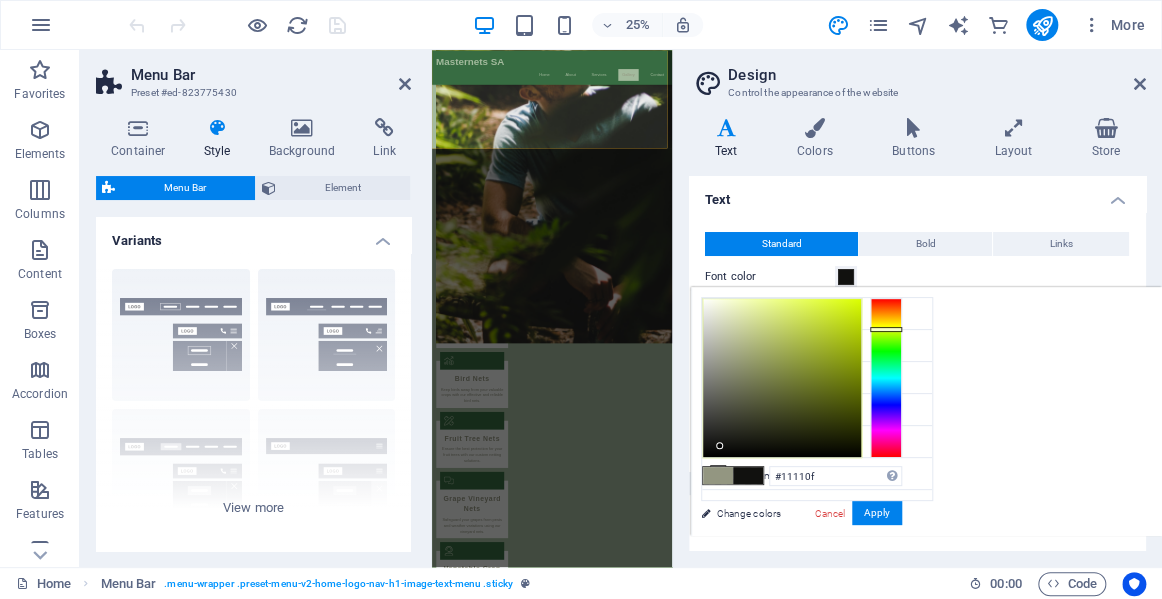 click at bounding box center (782, 378) 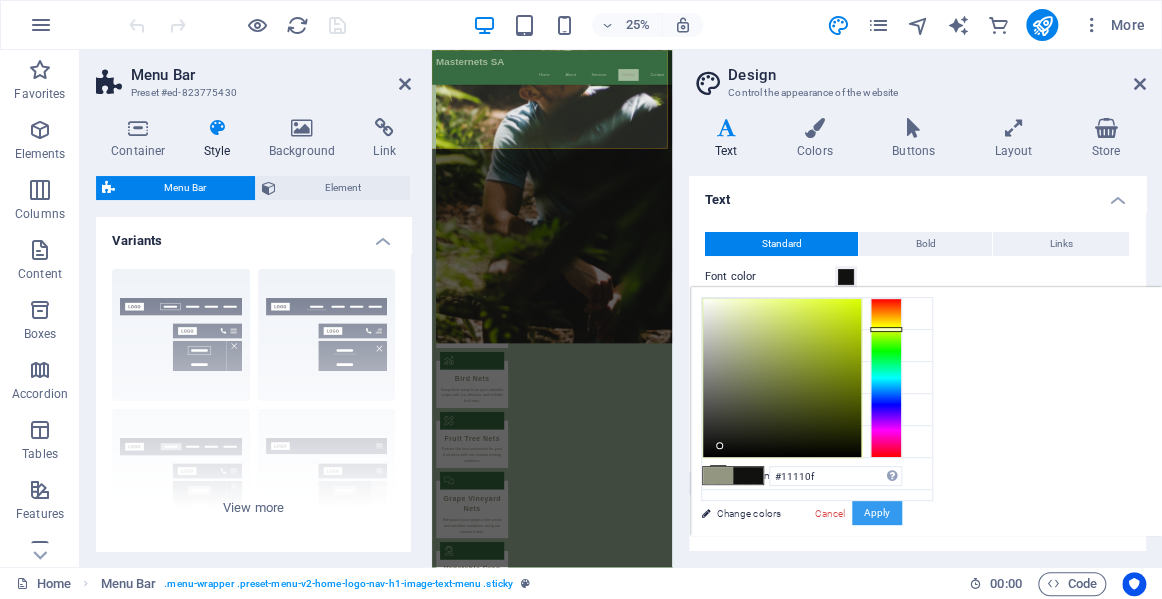 click on "Apply" at bounding box center (877, 513) 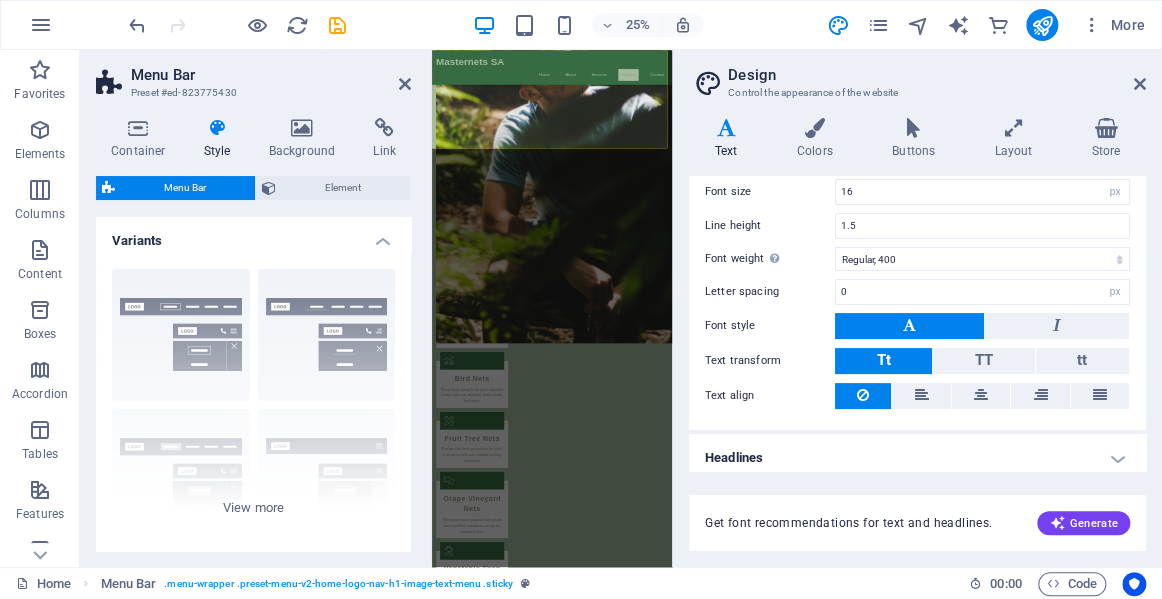 scroll, scrollTop: 157, scrollLeft: 0, axis: vertical 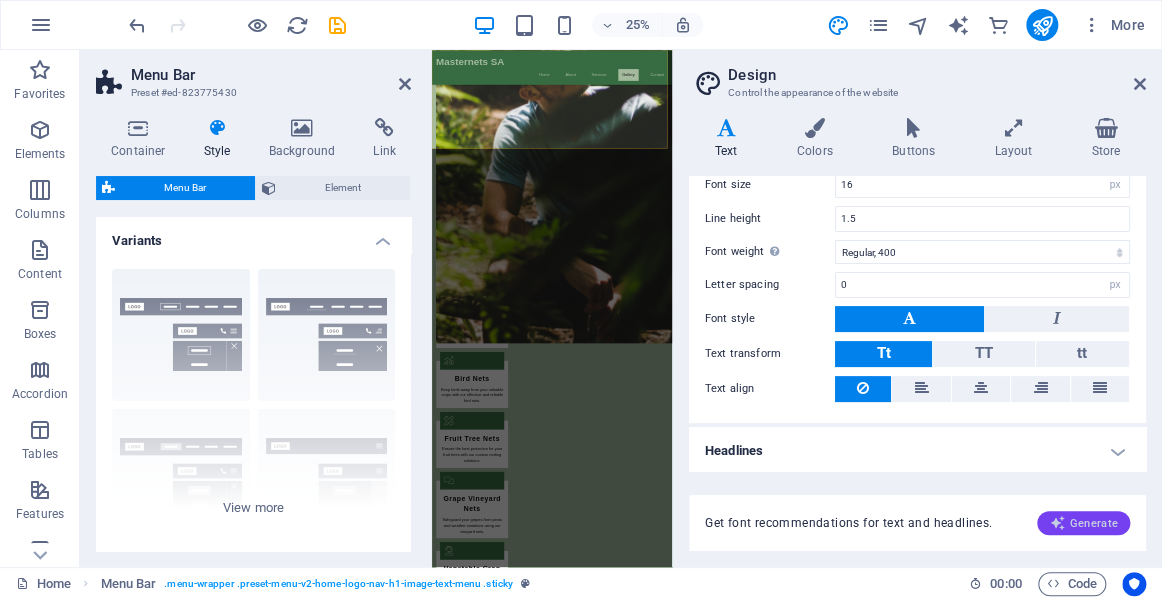 click on "Generate" at bounding box center [1083, 523] 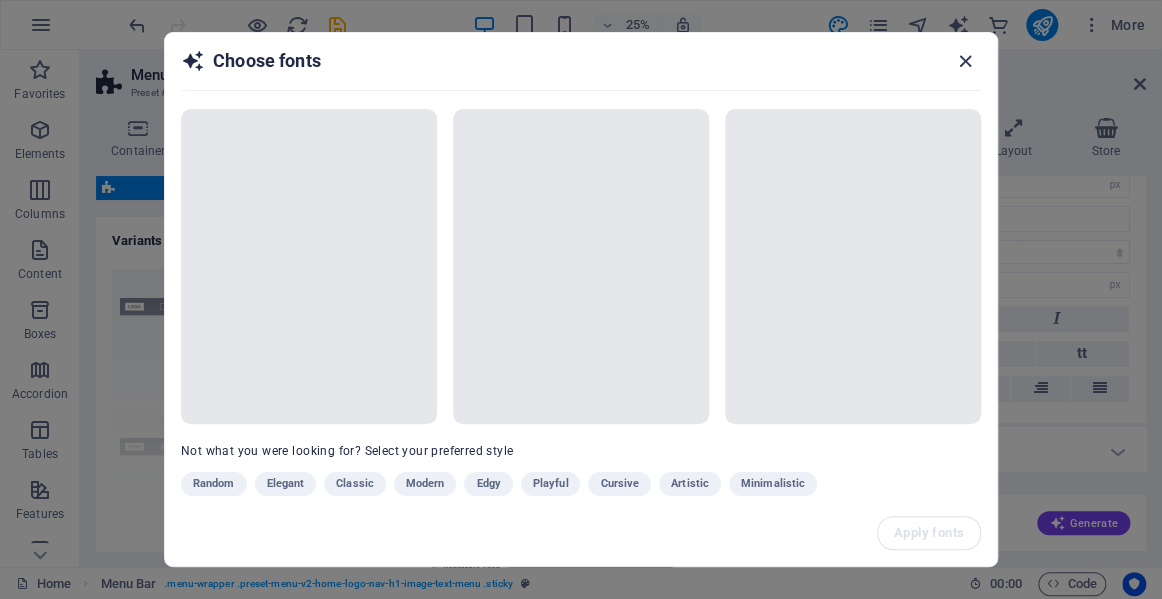 click at bounding box center (965, 61) 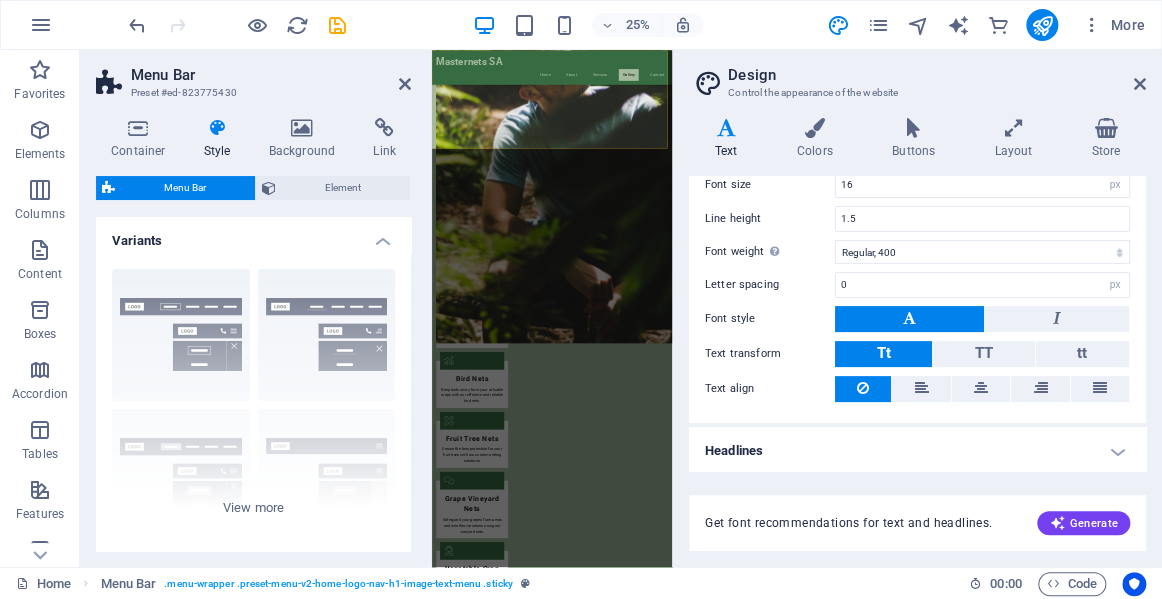 drag, startPoint x: 1140, startPoint y: 313, endPoint x: 1143, endPoint y: 265, distance: 48.09366 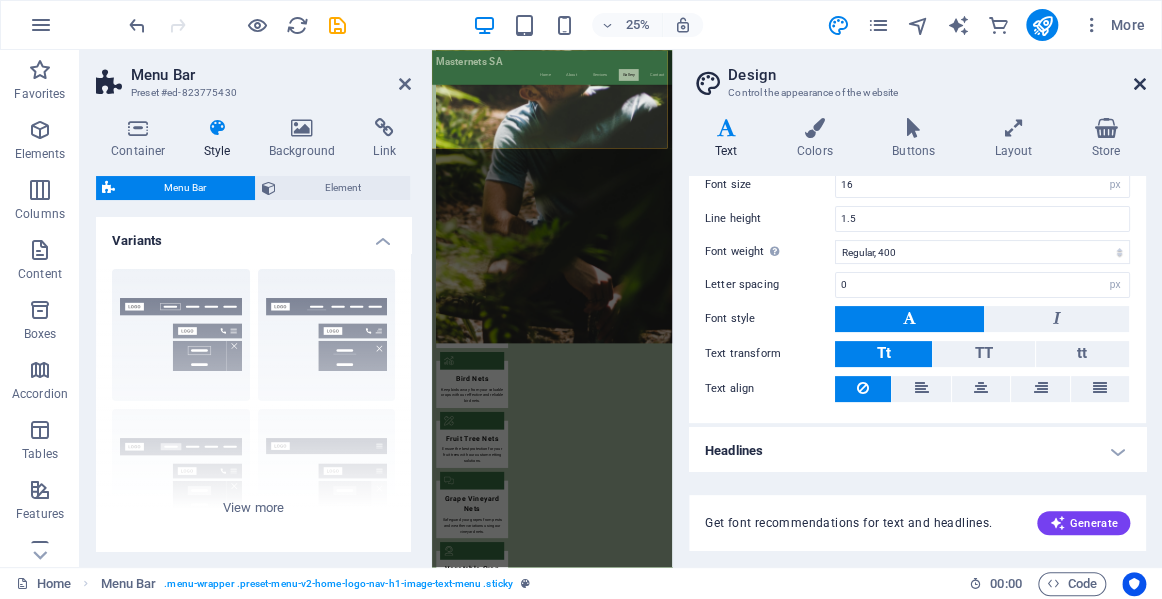 click at bounding box center (1140, 84) 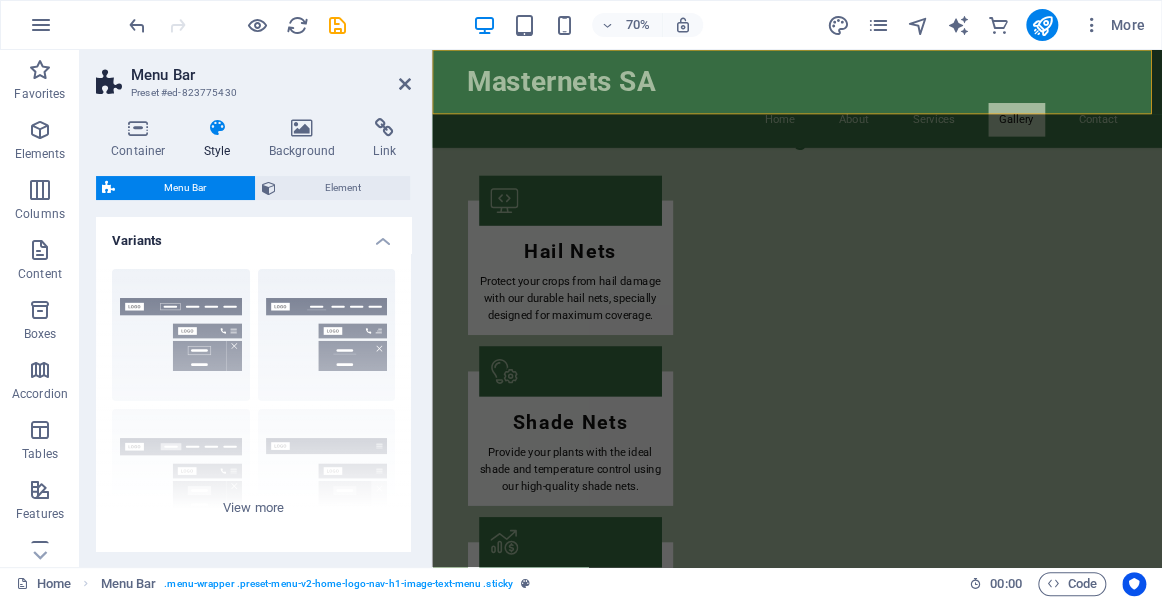 scroll, scrollTop: 2416, scrollLeft: 0, axis: vertical 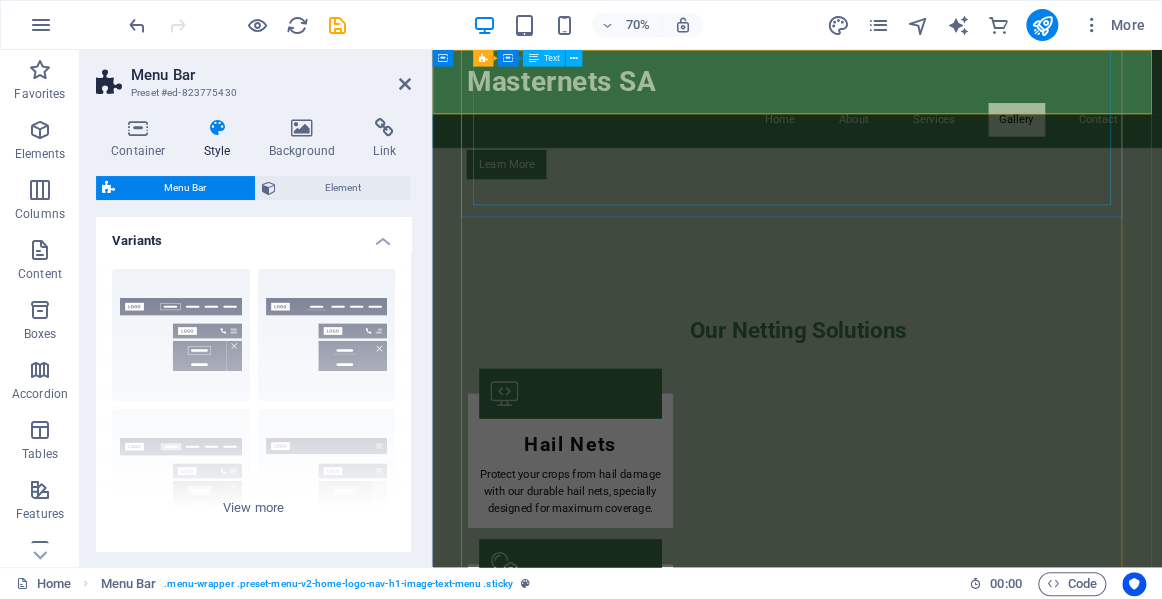 click on "Made of super strong and durable UV treated polyethylene, it provides excellent protection against hail damage.. As a bird net, it makes all greedy birds and bats turn around to another orchard. It keeps large insects and most smaller insects out. To control the harmful South African sun, you enjoy at last 17% reduction in the lux of summer sun. This is enough to prevent most of the harm caused by a bright sun, yet it allows all the other essential qualities of natural sunlight to bring your fruit to an irresistable gleam of colour. Are you in a windy area, where gusts of wind cause the branches to damage the fruit? Our Combo net reduces wind speed by at least 26%, meaning that a harmful wind of 70 kph. is slowed down to a more comfortable 59 kph. Tests done with a double layer of the Combo net, reduced wind speed by as much as 67%" at bounding box center (954, 2736) 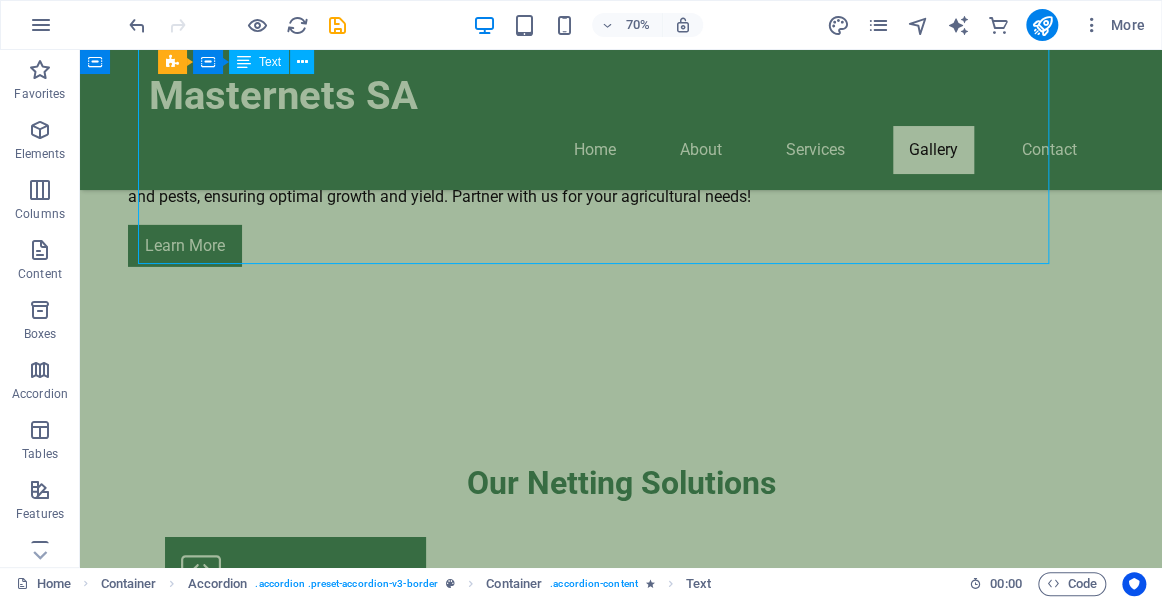 scroll, scrollTop: 2425, scrollLeft: 0, axis: vertical 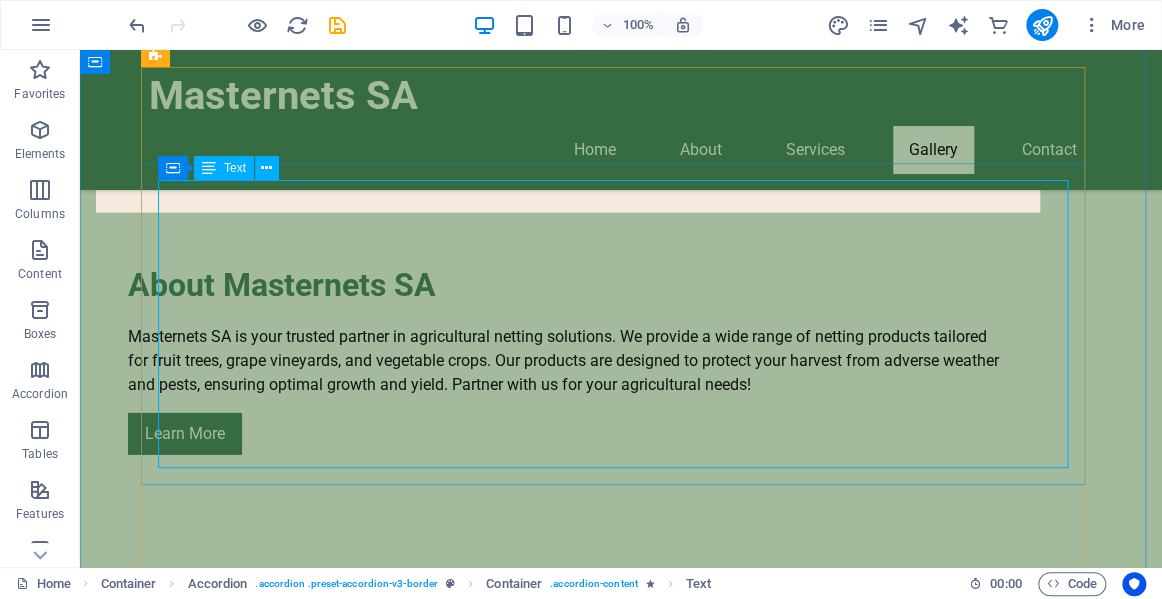 click on "Made of super strong and durable UV treated polyethylene, it provides excellent protection against hail damage.. As a bird net, it makes all greedy birds and bats turn around to another orchard. It keeps large insects and most smaller insects out. To control the harmful South African sun, you enjoy at last 17% reduction in the lux of summer sun. This is enough to prevent most of the harm caused by a bright sun, yet it allows all the other essential qualities of natural sunlight to bring your fruit to an irresistable gleam of colour. Are you in a windy area, where gusts of wind cause the branches to damage the fruit? Our Combo net reduces wind speed by at least 26%, meaning that a harmful wind of 70 kph. is slowed down to a more comfortable 59 kph. Tests done with a double layer of the Combo net, reduced wind speed by as much as 67%" at bounding box center (621, 2963) 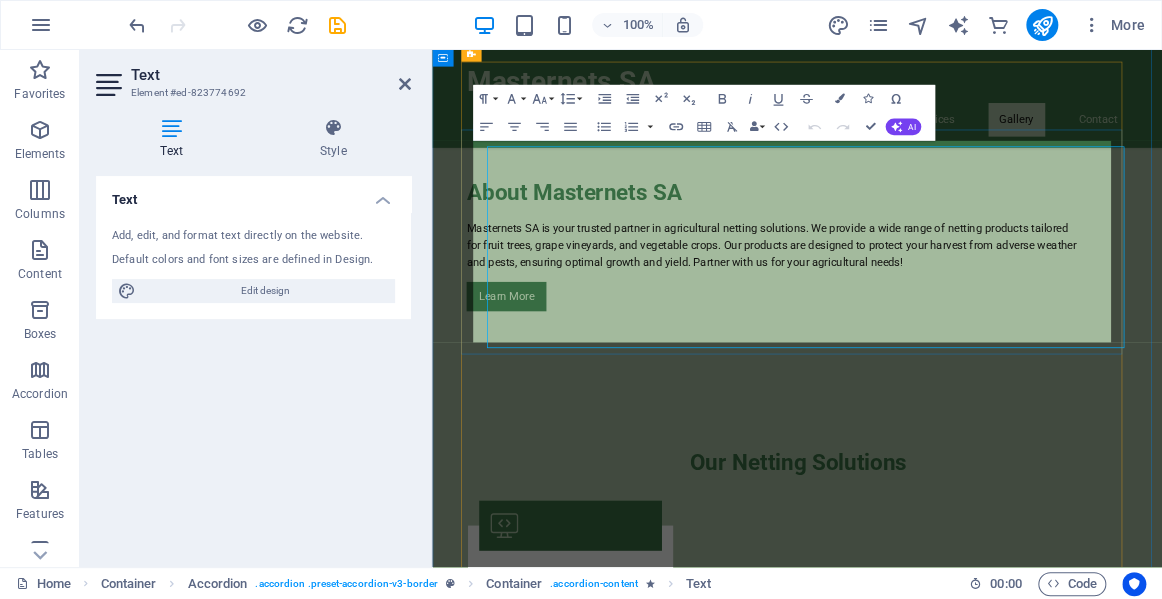 scroll, scrollTop: 2220, scrollLeft: 0, axis: vertical 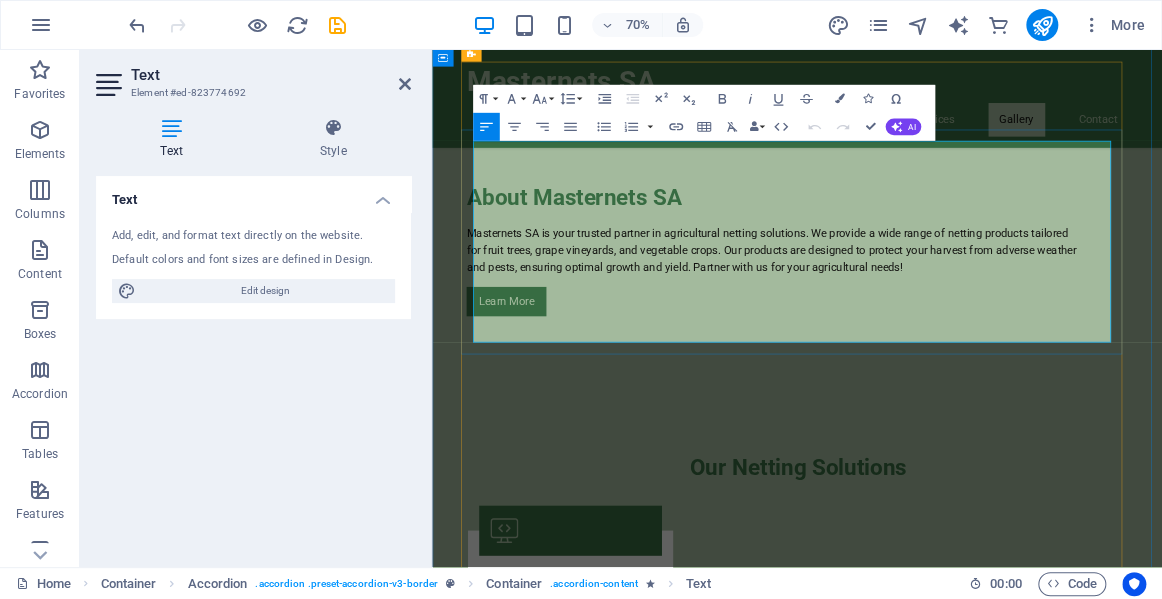 click on "Made of super strong and durable UV treated polyethylene, it provides excellent protection against hail damage.." at bounding box center (962, 2824) 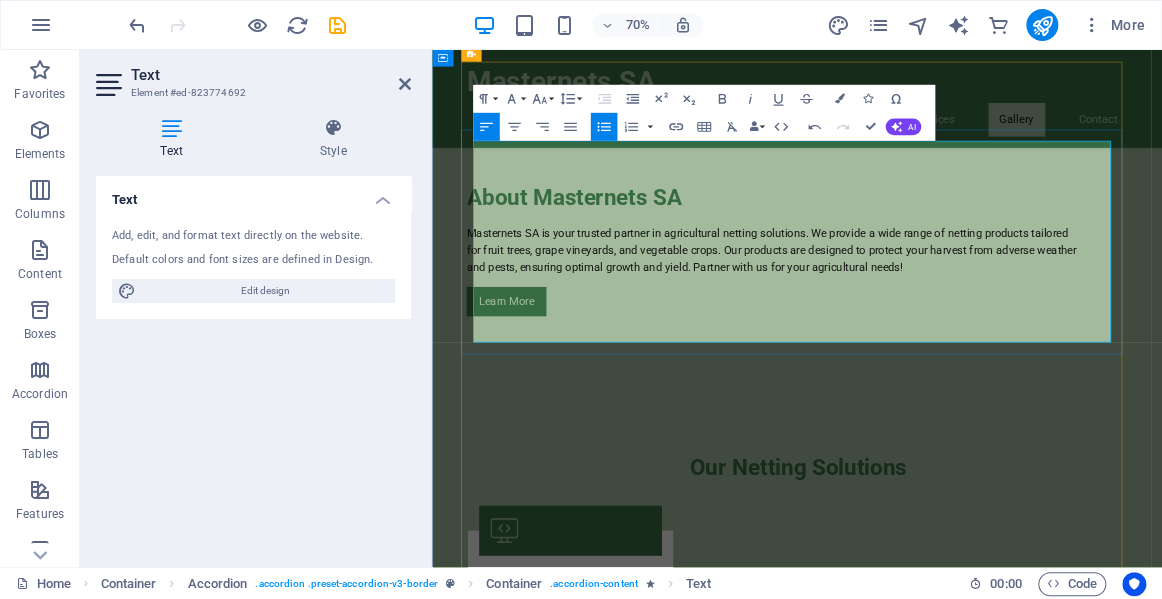 type 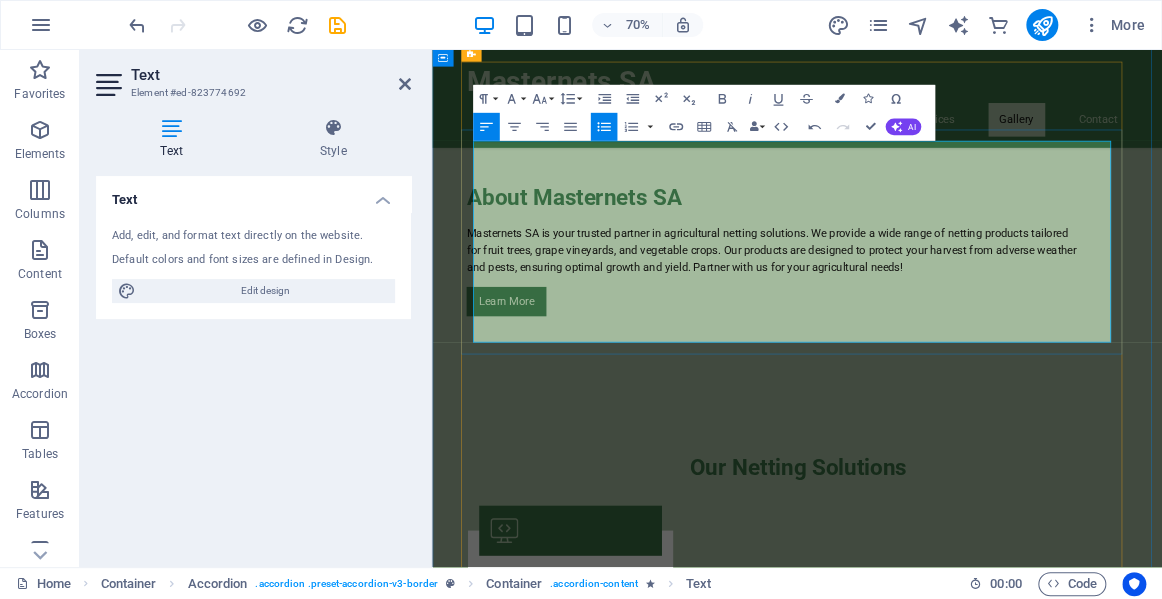 click on "To control the harmful South African sun, you enjoy at last 17% reduction in the lux of summer sun. This is enough to prevent most of the harm caused by a bright sun, yet it allows all the other essential qualities of natural sunlight to bring your fruit to an irresistable gleam of colour." at bounding box center (962, 2920) 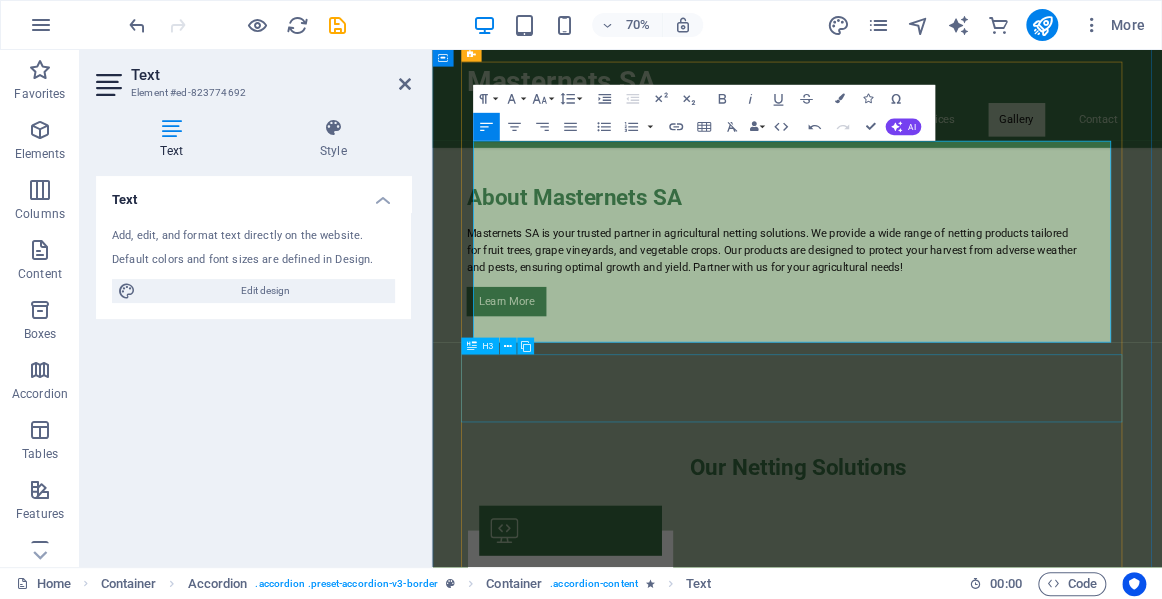 click on "How can your netting products benefit my crops?" at bounding box center (954, 3141) 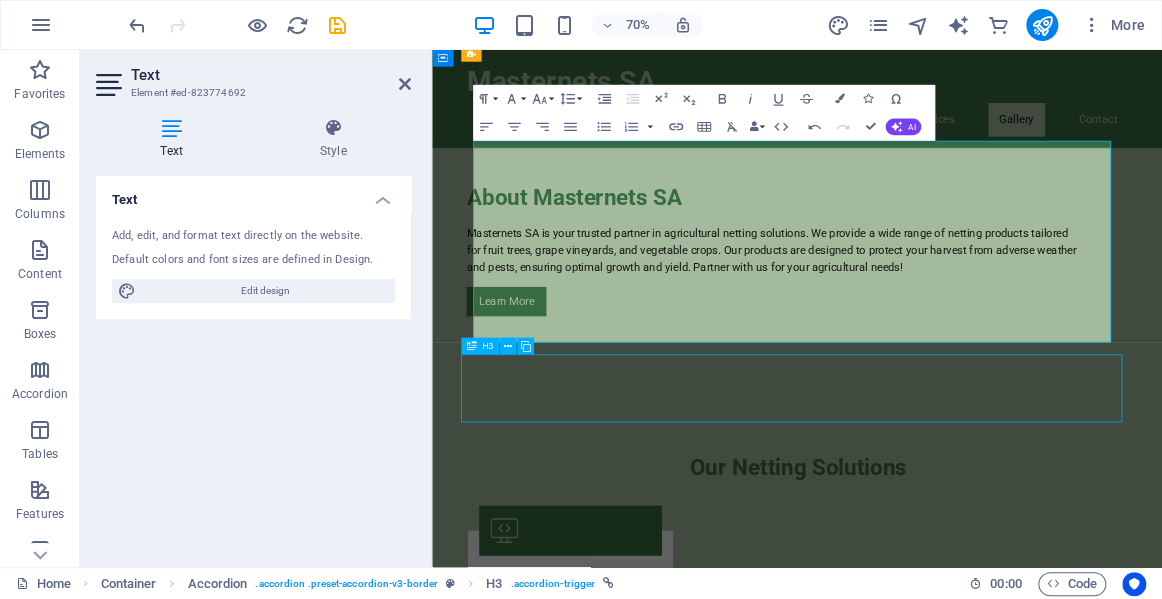 scroll, scrollTop: 2228, scrollLeft: 0, axis: vertical 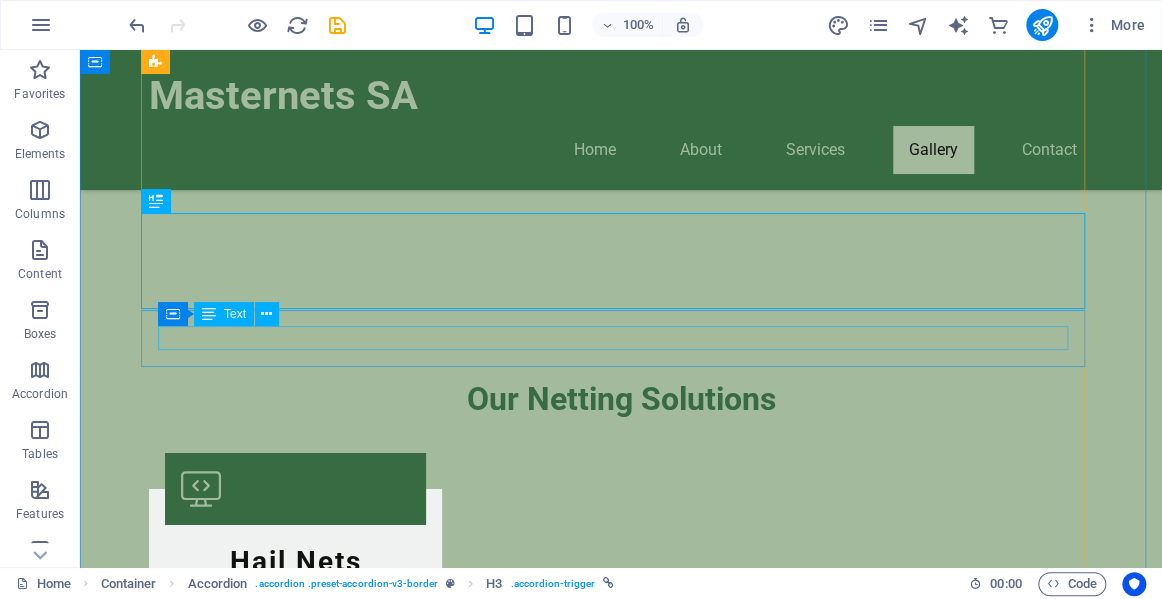 click on "Our netting solutions protect crops from extreme weather, pests, and birds, ultimately improving yield and quality." at bounding box center [621, 2978] 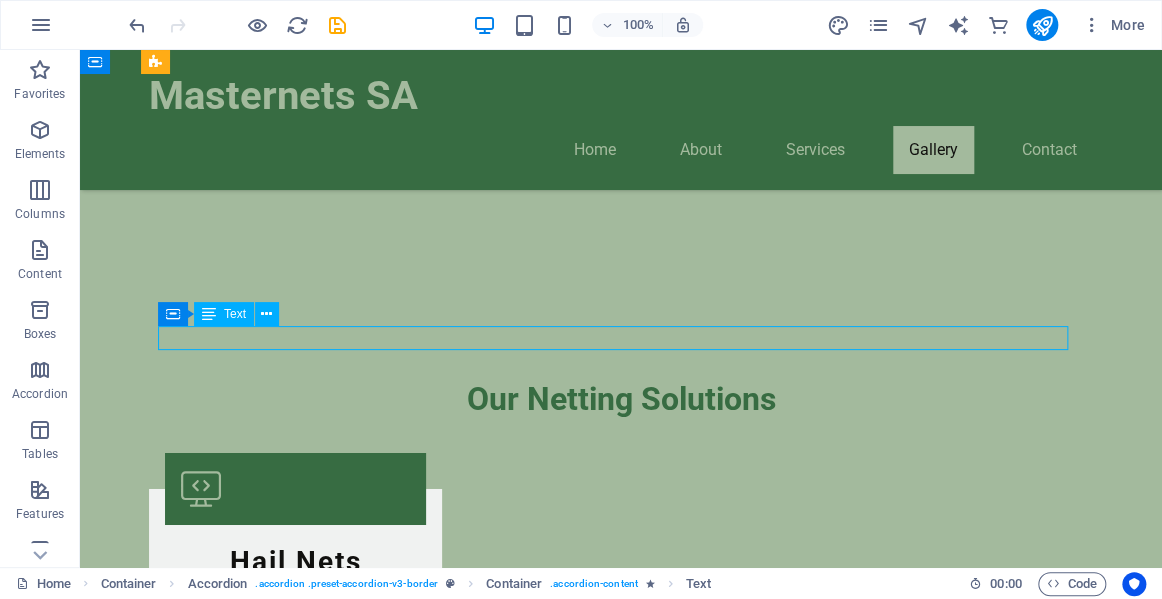 click on "Our netting solutions protect crops from extreme weather, pests, and birds, ultimately improving yield and quality." at bounding box center [621, 2978] 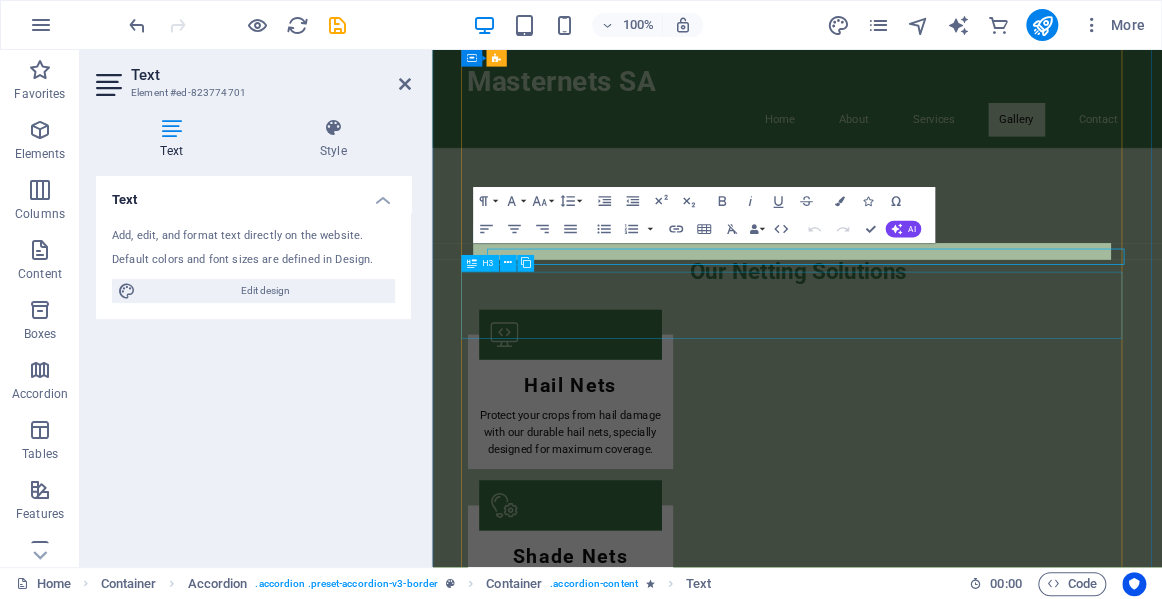scroll, scrollTop: 2493, scrollLeft: 0, axis: vertical 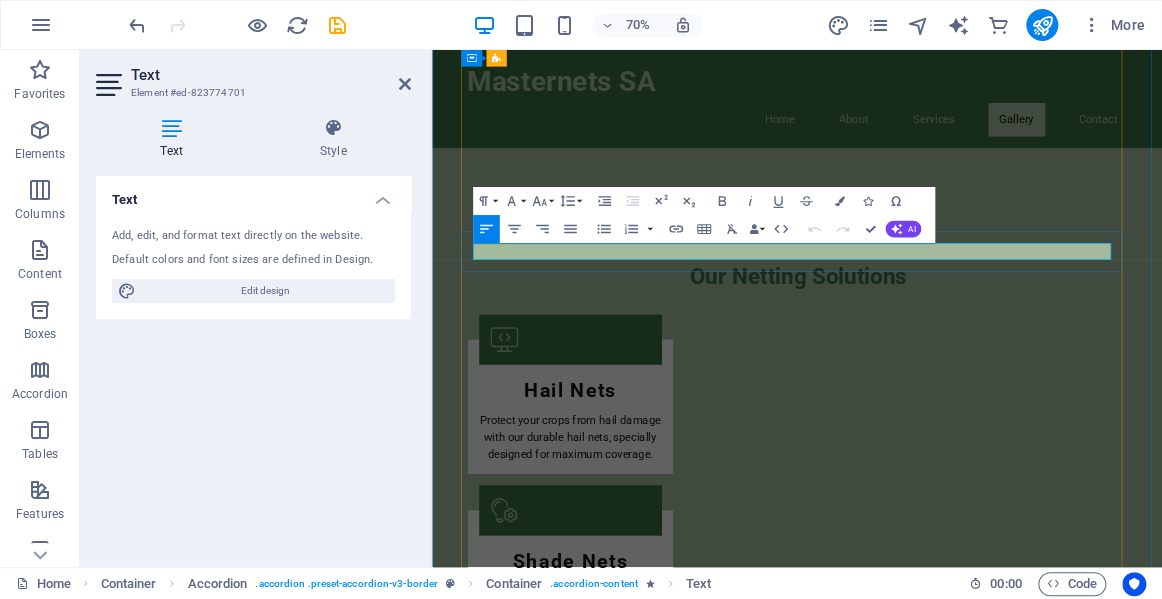 click on "Our netting solutions protect crops from extreme weather, pests, and birds, ultimately improving yield and quality." at bounding box center (954, 2946) 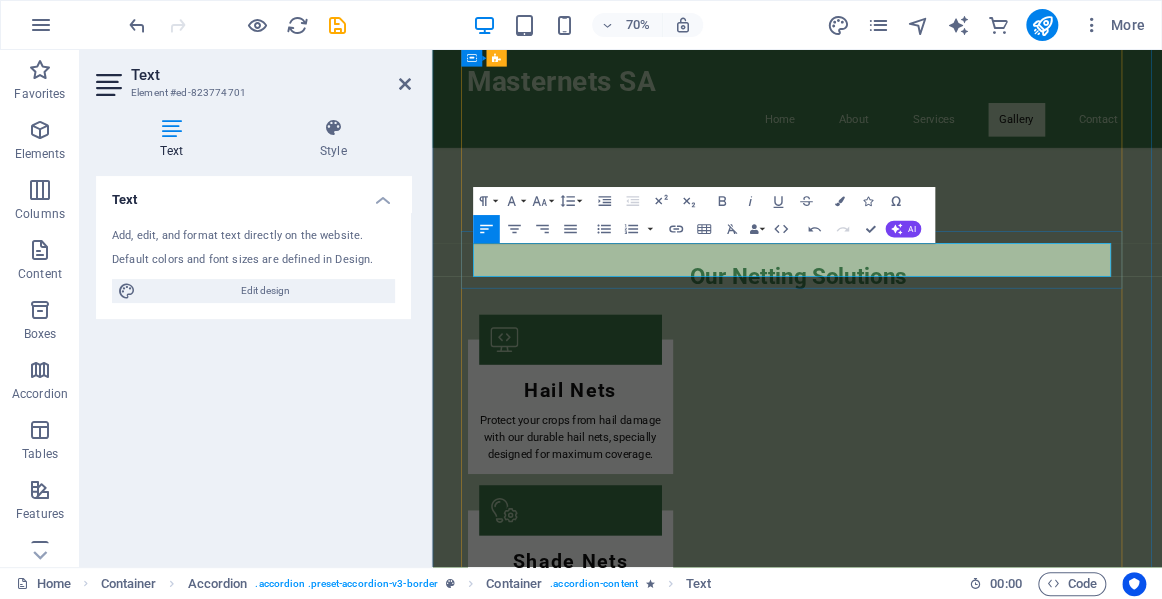 click at bounding box center [954, 2970] 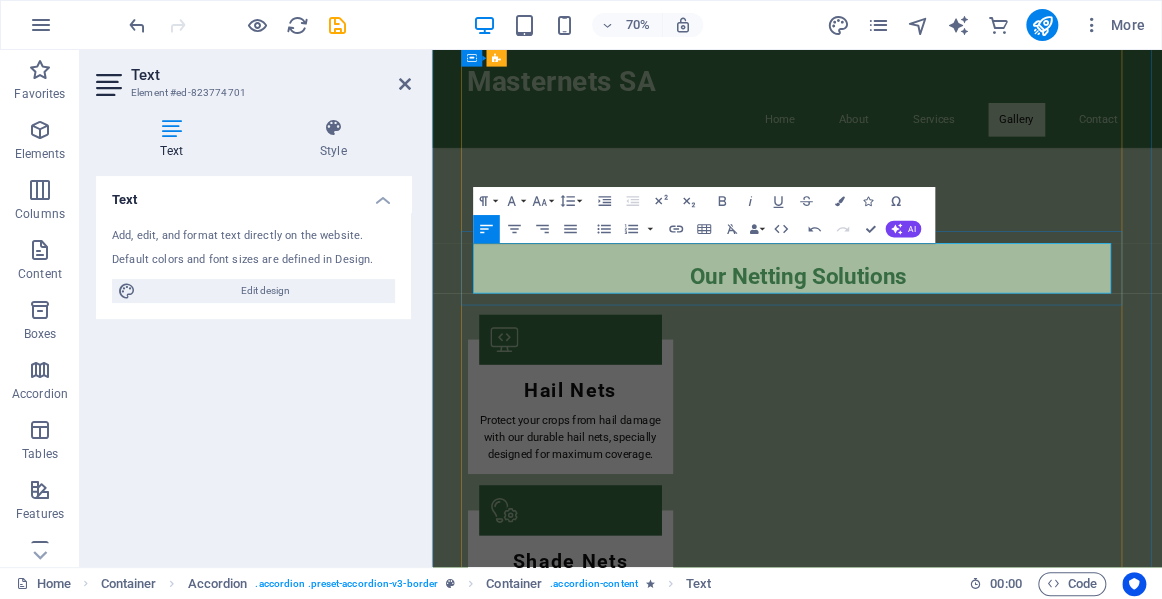 click on "The increase i fruit quality is substantiated by the following extract of studies conducted in China and Europe:" at bounding box center [954, 2970] 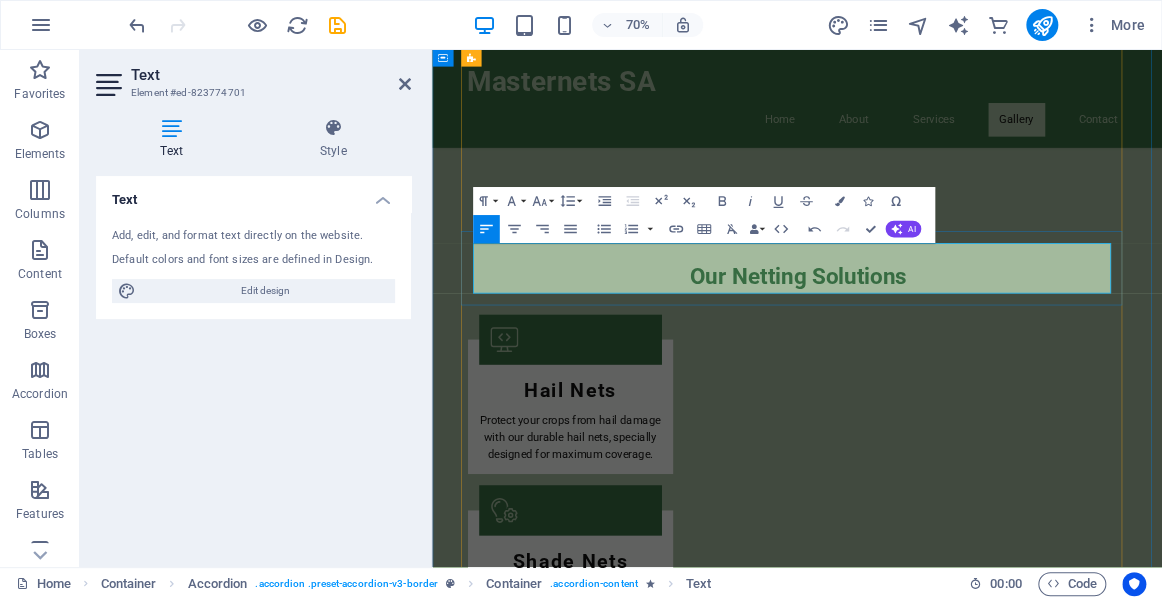 click at bounding box center [954, 2994] 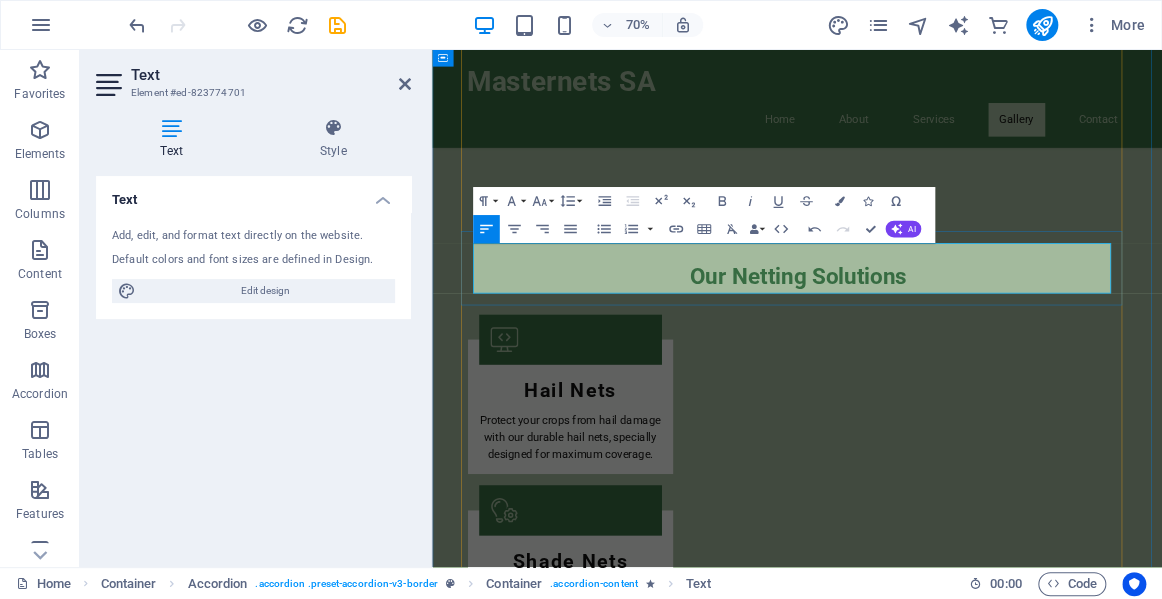 click on "These very positive increase in fruit quality and yield per hectare is substantiated by the following extract of studies conducted in China and Europe:" at bounding box center (954, 2970) 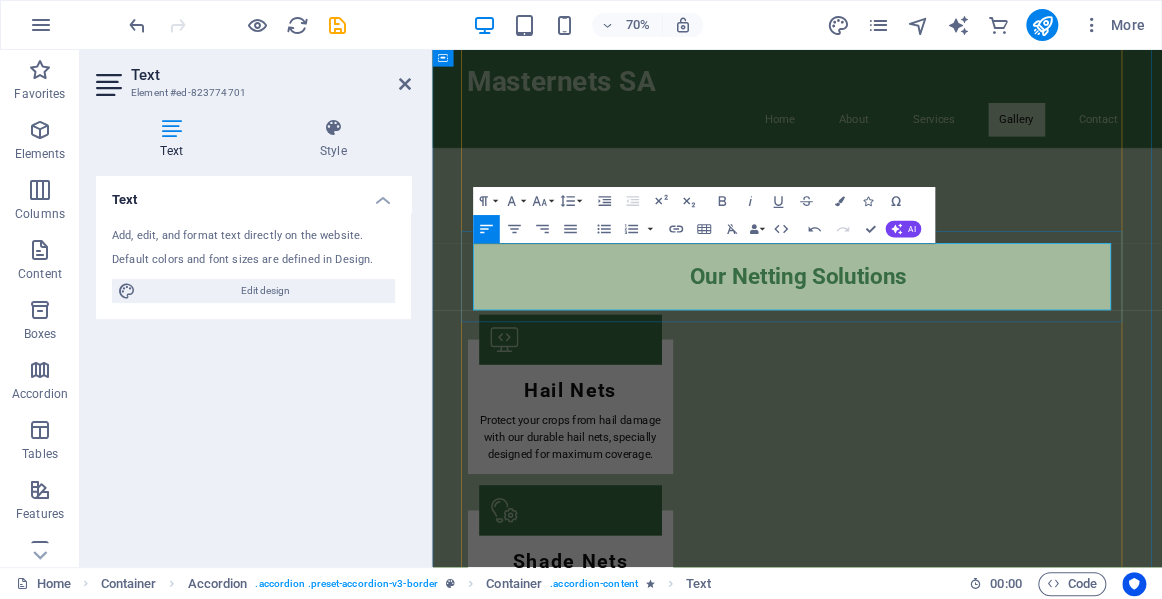 click on "The very positive increase in fruit quality and yield per hectare is substantiated by the following extract of studies conducted in China and Europe:" at bounding box center [954, 2982] 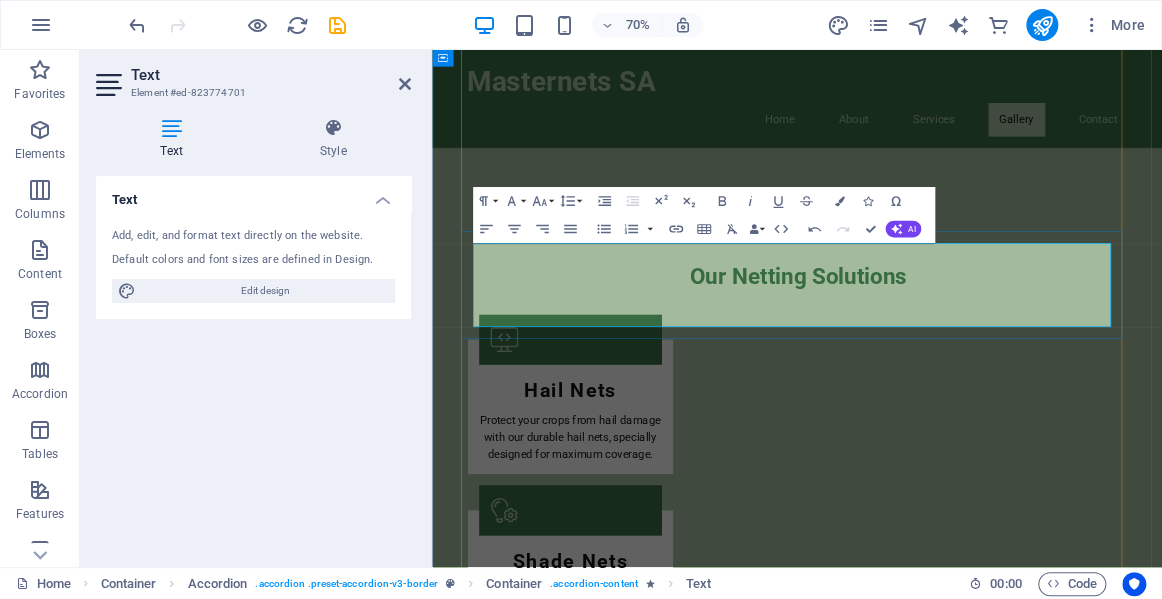 click on "The very positive increase in fruit quality and yield per hectare is substantiated by the following extract of studies conducted in China and Europe:" at bounding box center [954, 2982] 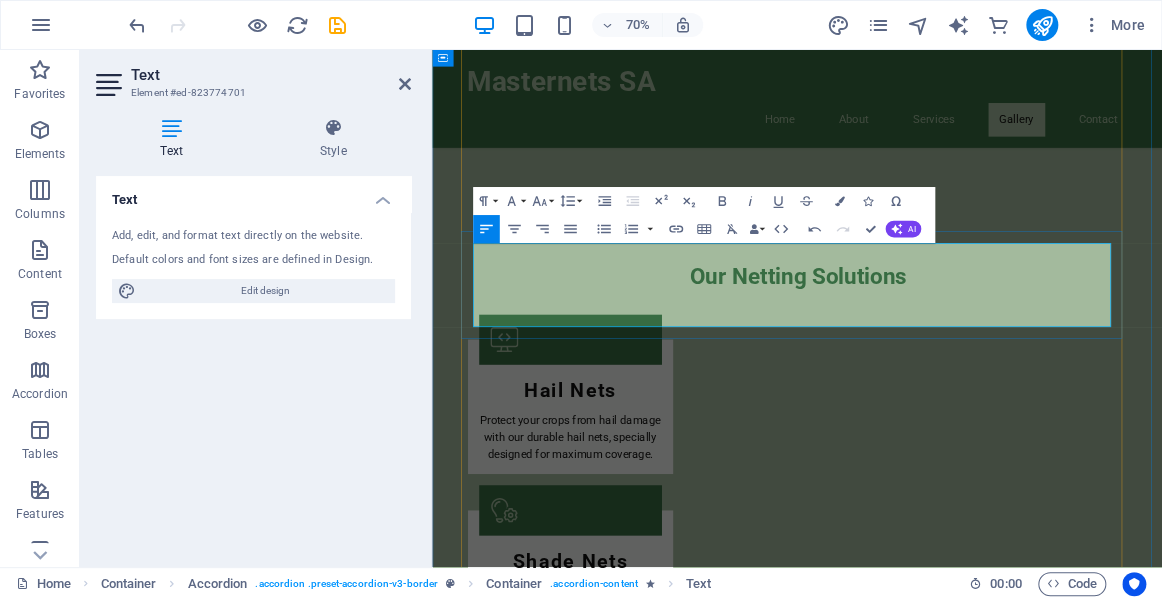 click at bounding box center (954, 3018) 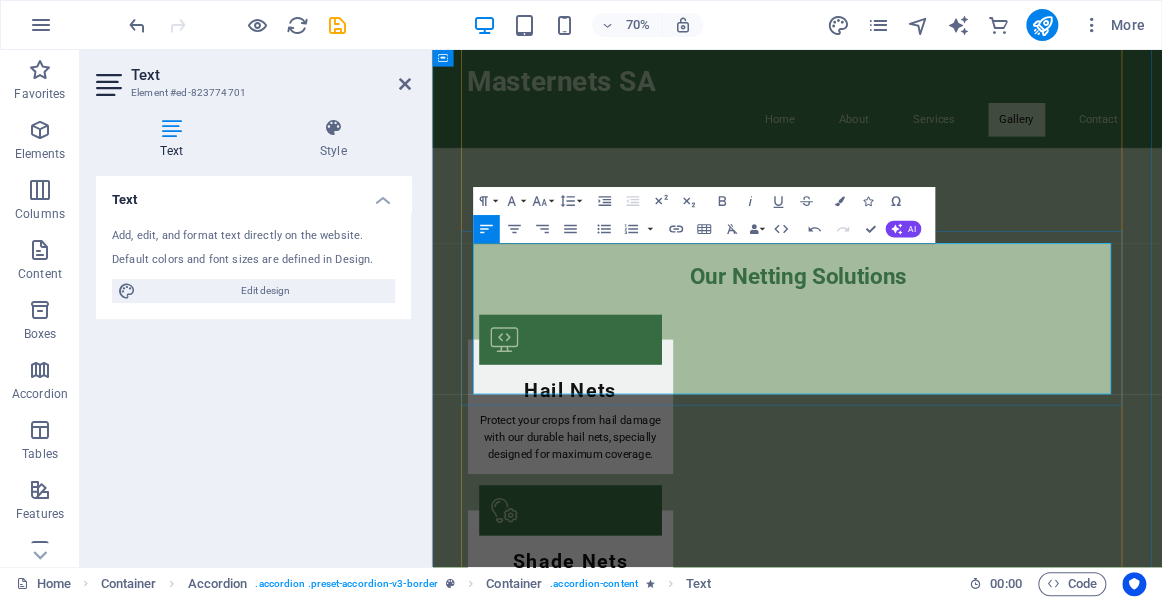 click on "In conclusion, protective netting provides an alternative to traditional approaches to protecting apple from sunburn, mechanical injury from hail and wind, and abiotic stress that limits tree productivity" at bounding box center (954, 3030) 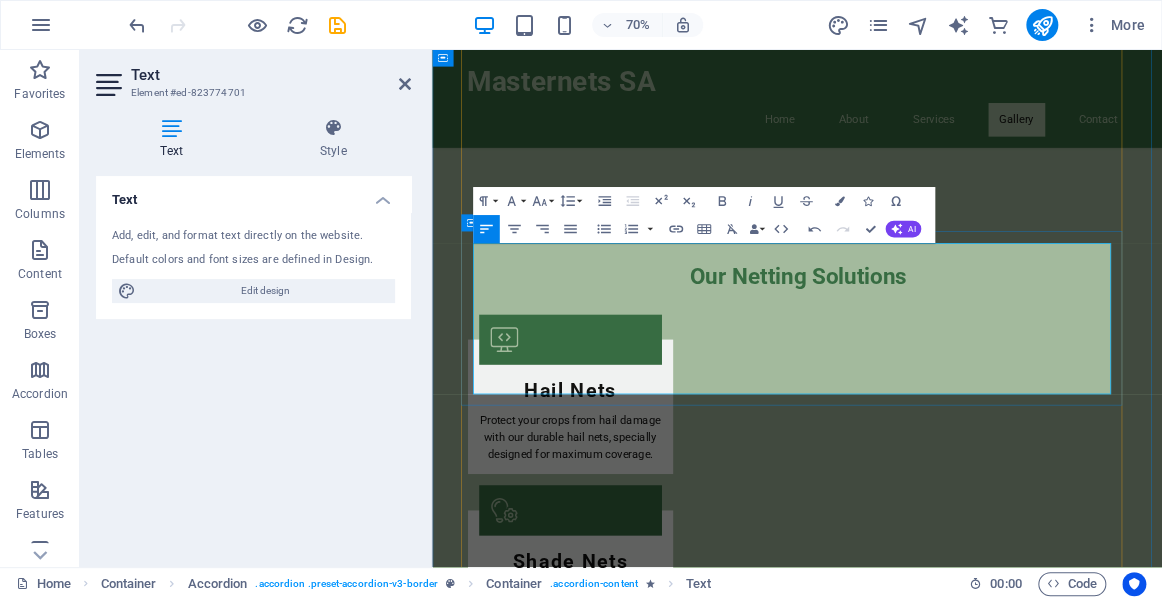 drag, startPoint x: 1012, startPoint y: 503, endPoint x: 480, endPoint y: 406, distance: 540.77075 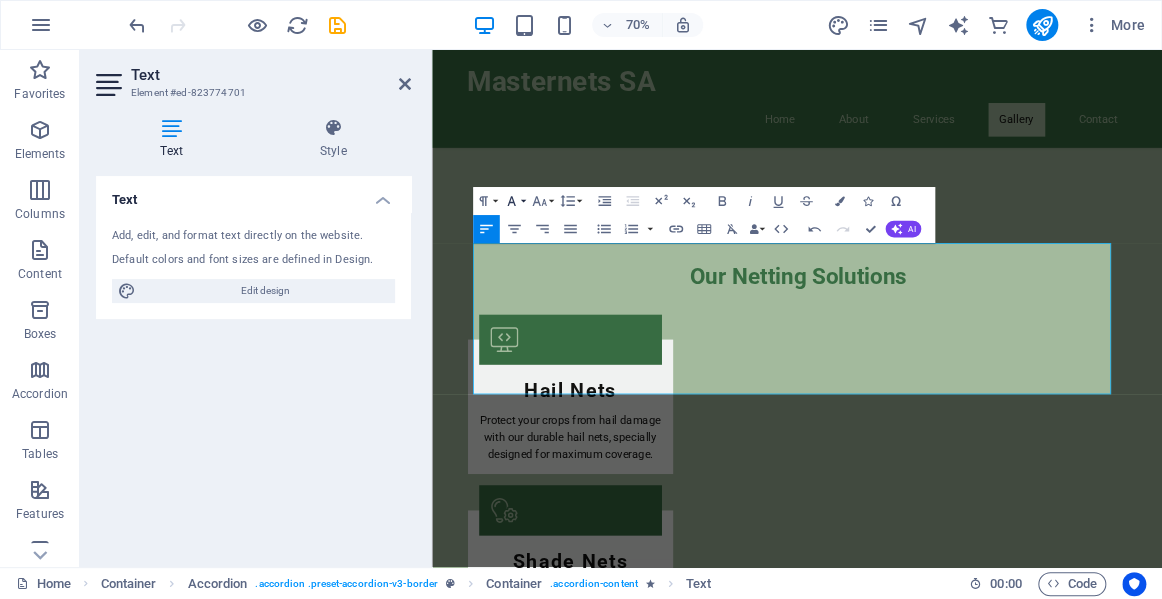 click on "Font Family" at bounding box center [514, 201] 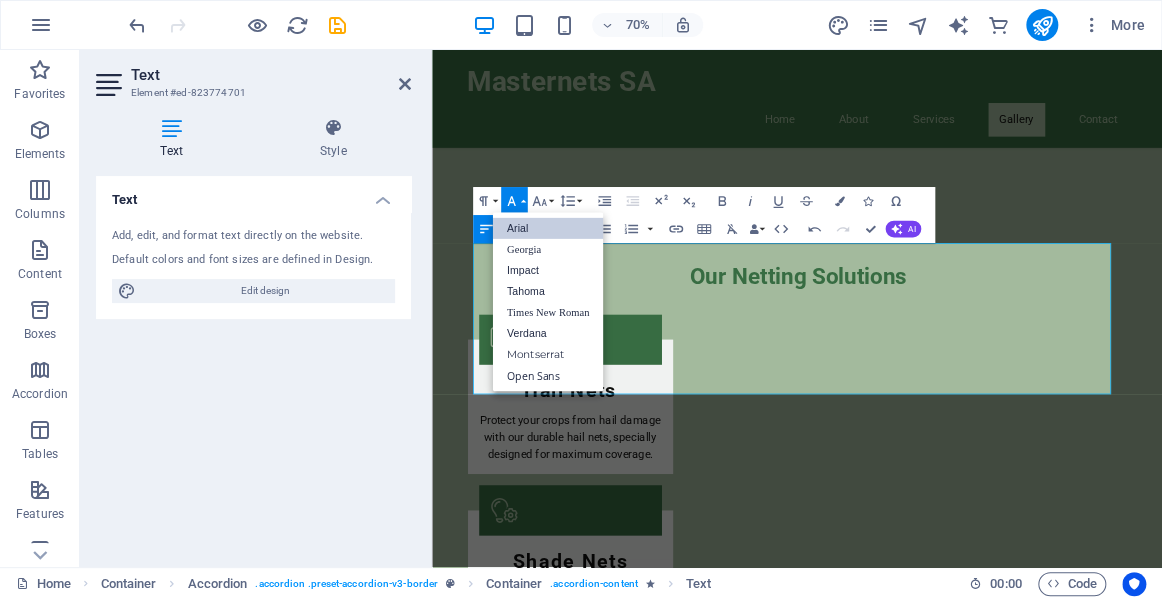 scroll, scrollTop: 0, scrollLeft: 0, axis: both 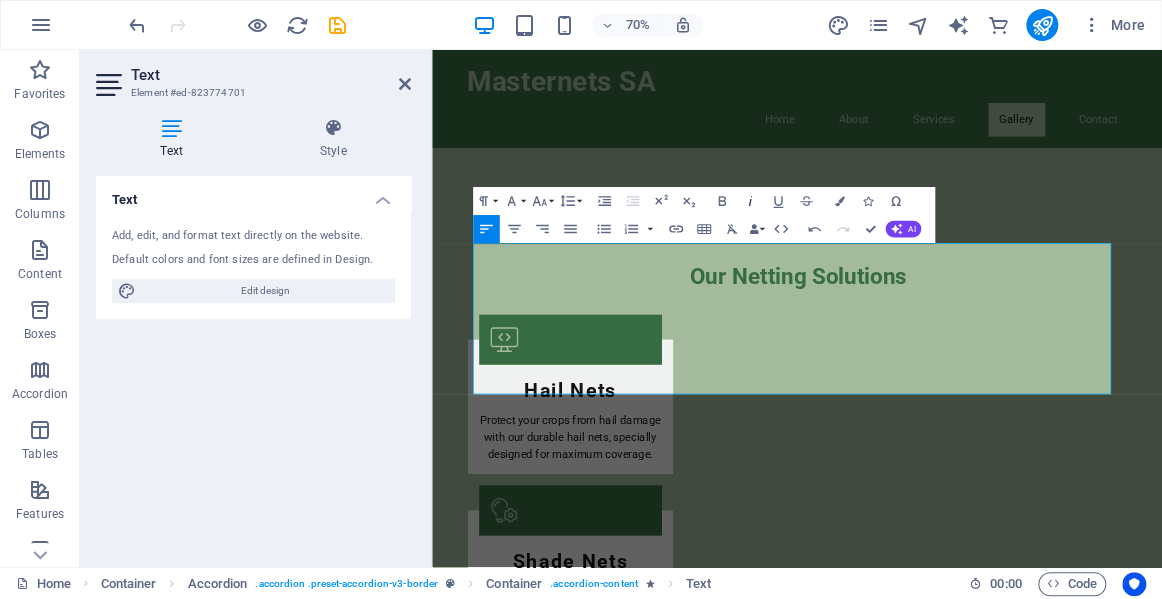 click 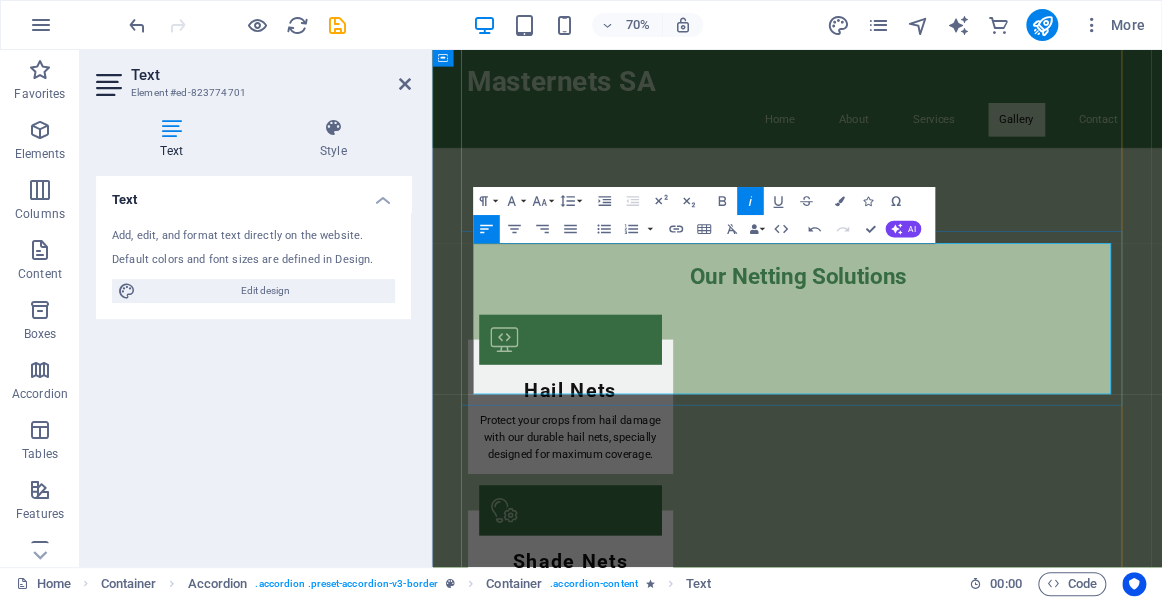 click on ""Protective netting provides an alternative to traditional approaches to protecting apple from sunburn, mechanical injury from hail and wind, and abiotic stress that limits tree productivity In grape cultivation, hail nets influence the anthocyanin synthesis pathway by modulating UV-B radiation. Kiprijanovski et al. demonstrated that hail nets effectively improve light quality composition, promoting the expression of genes related to flower bud differentiation in pear trees, further enhancing fruit quality and yield."" at bounding box center [954, 3054] 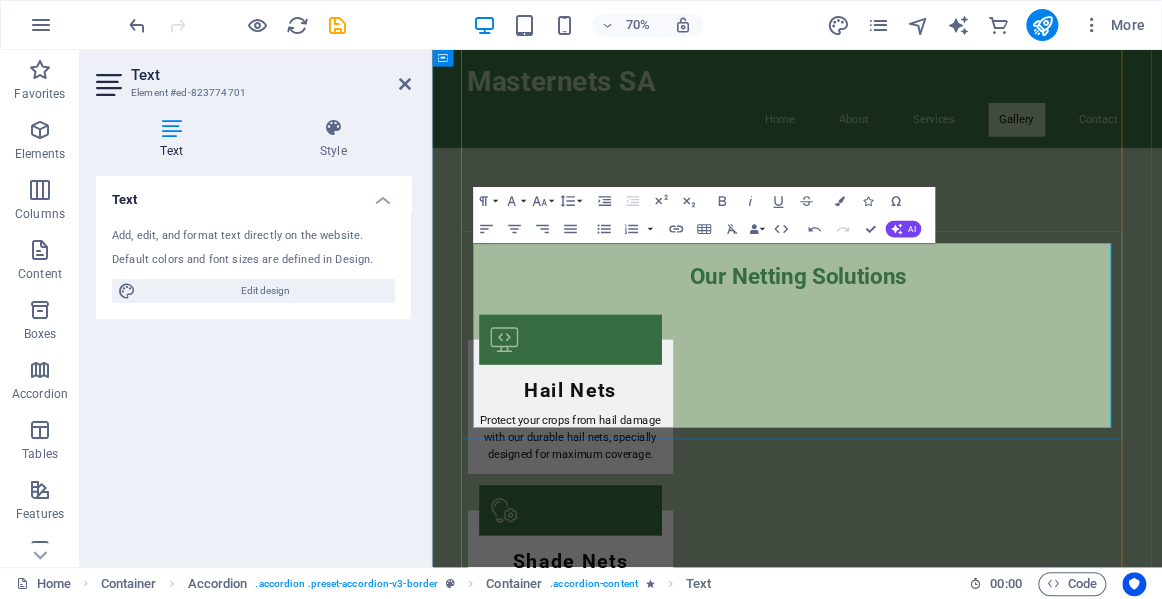 click on "​" at bounding box center [954, 3186] 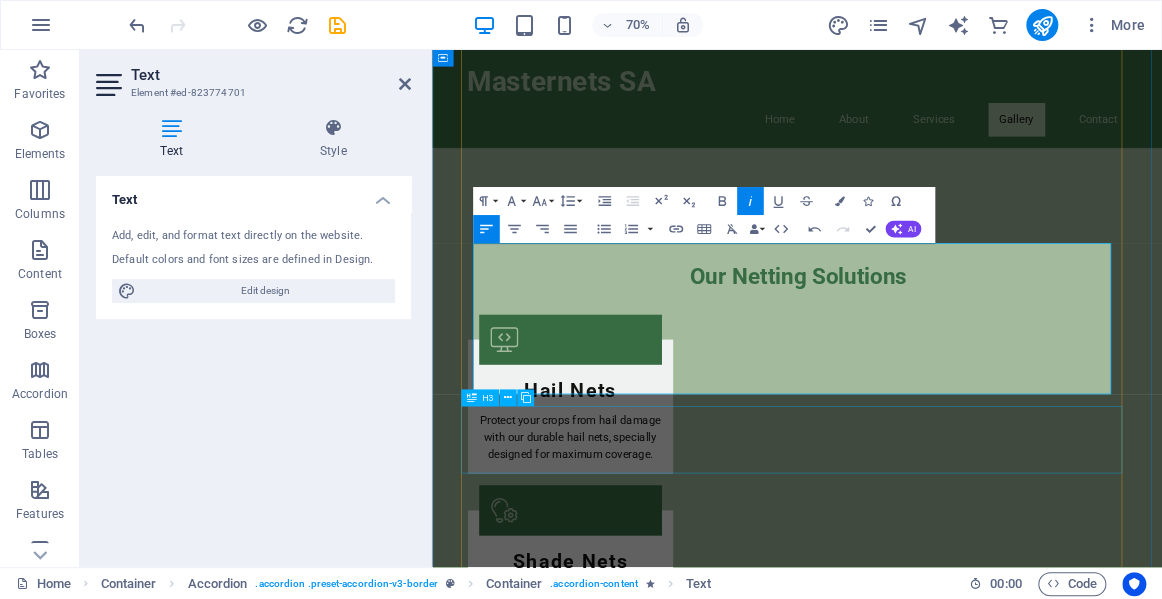 click on "Do you provide custom netting solutions?" at bounding box center (954, 3263) 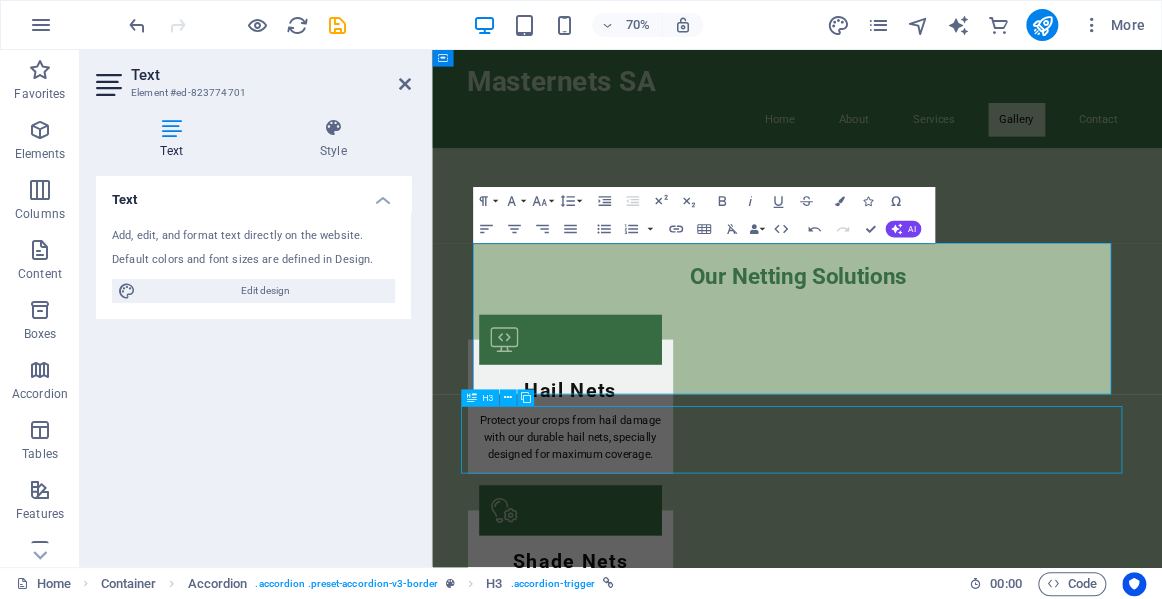 scroll, scrollTop: 2500, scrollLeft: 0, axis: vertical 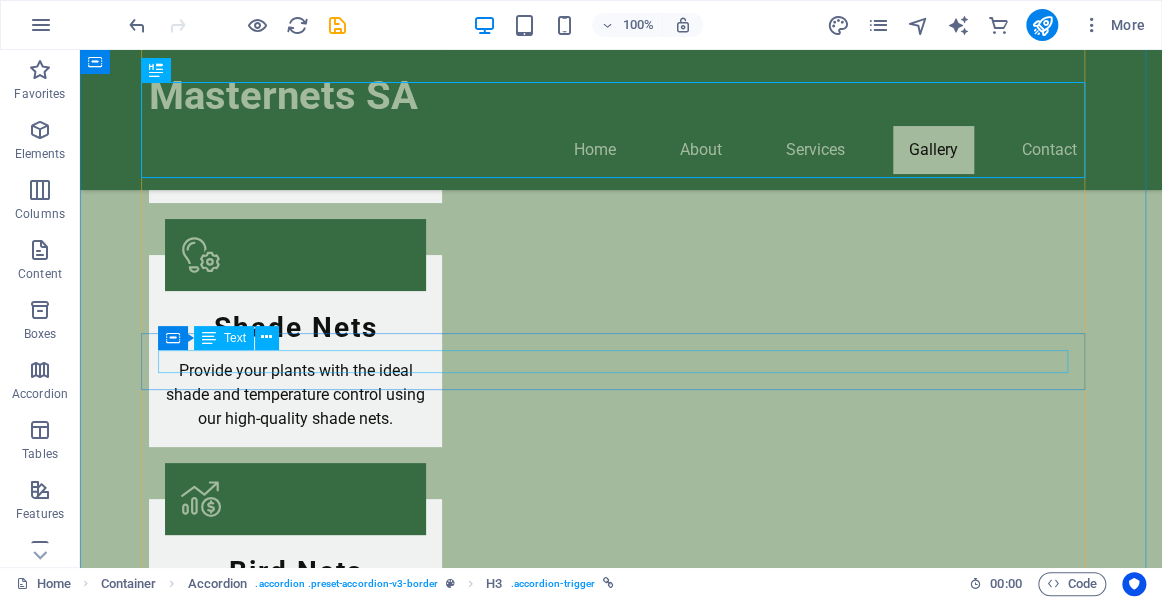 click on "We offer a variety of sizes to accommodate different crops and applications." at bounding box center (621, 3050) 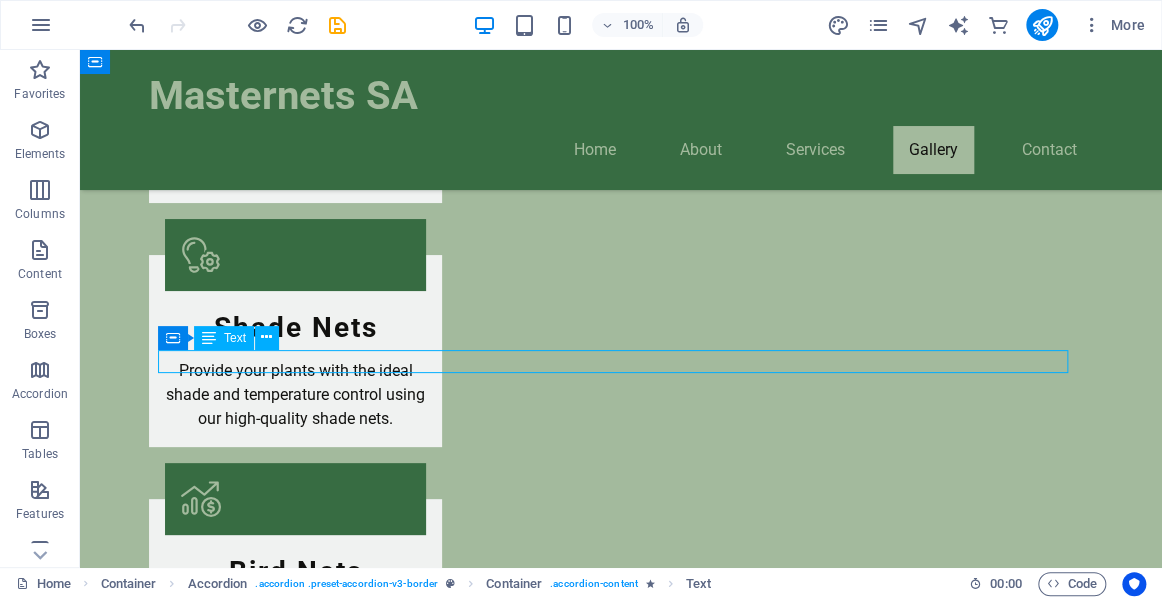click on "We offer a variety of sizes to accommodate different crops and applications." at bounding box center (621, 3050) 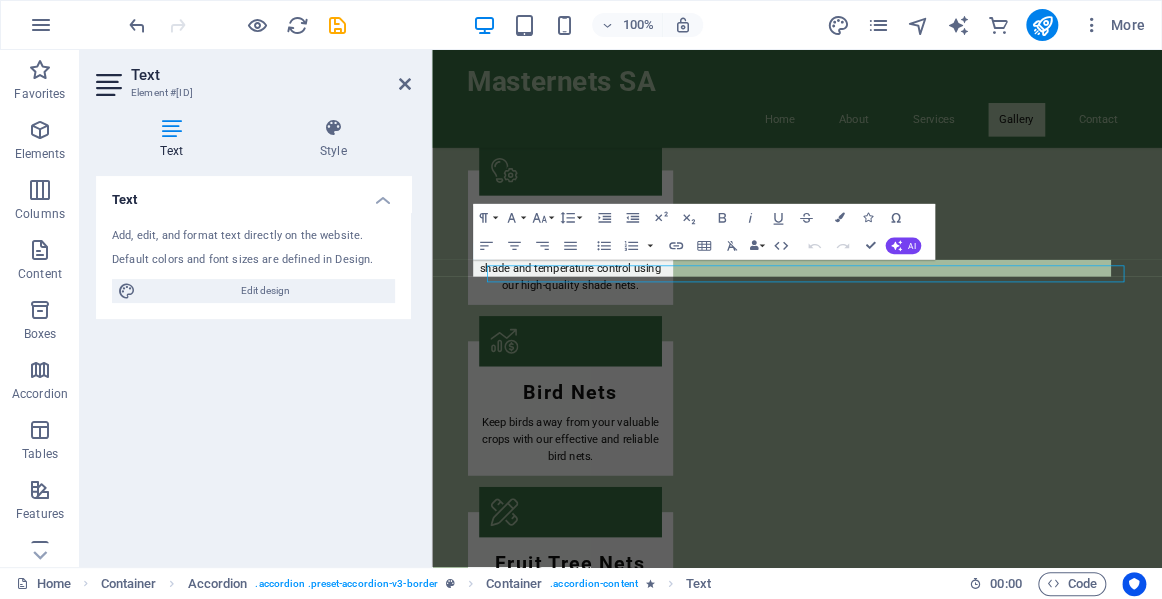 scroll, scrollTop: 2970, scrollLeft: 0, axis: vertical 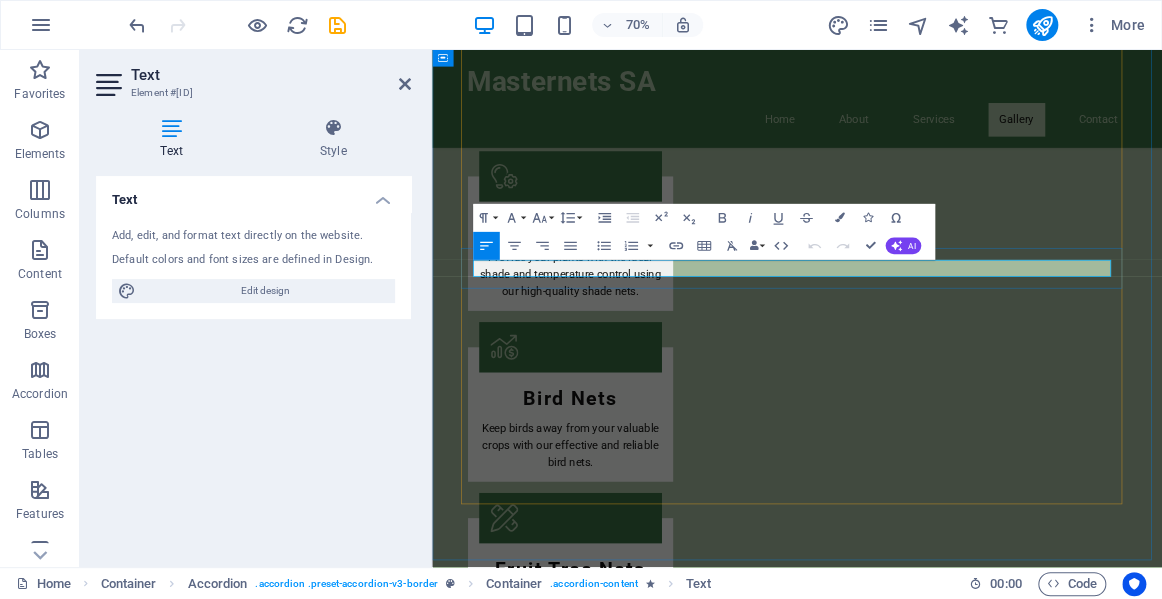 click on "We offer a variety of sizes to accommodate different crops and applications." at bounding box center (954, 3019) 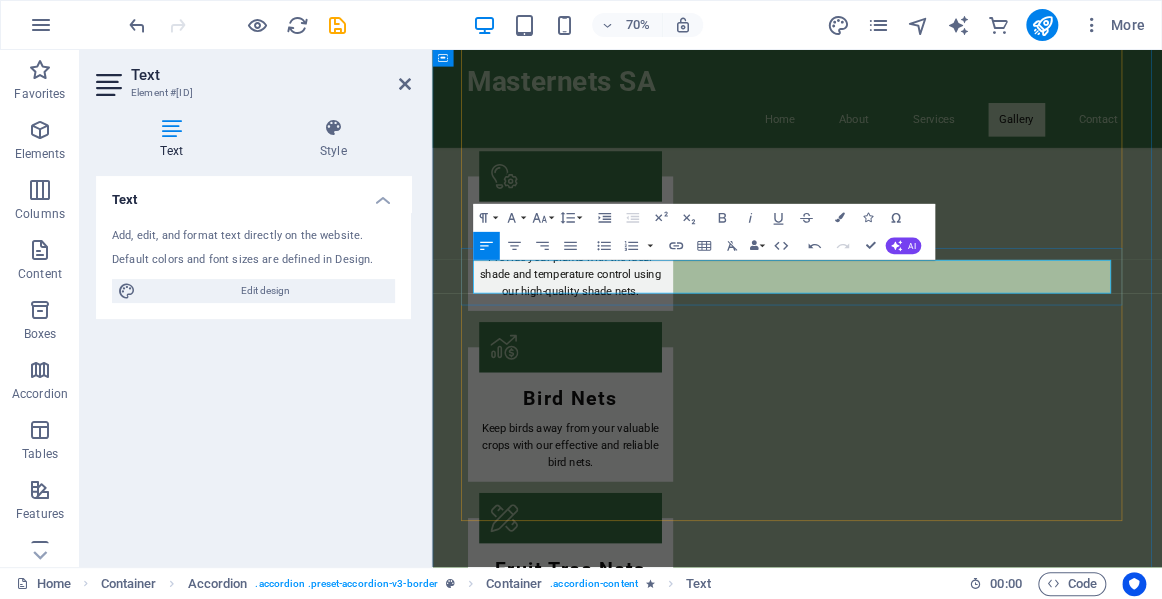 click on "Our standard roll size is 6 x 100 meters.  We can o request provide a large variety of sizes to accommodate different crops and applications." at bounding box center [954, 3031] 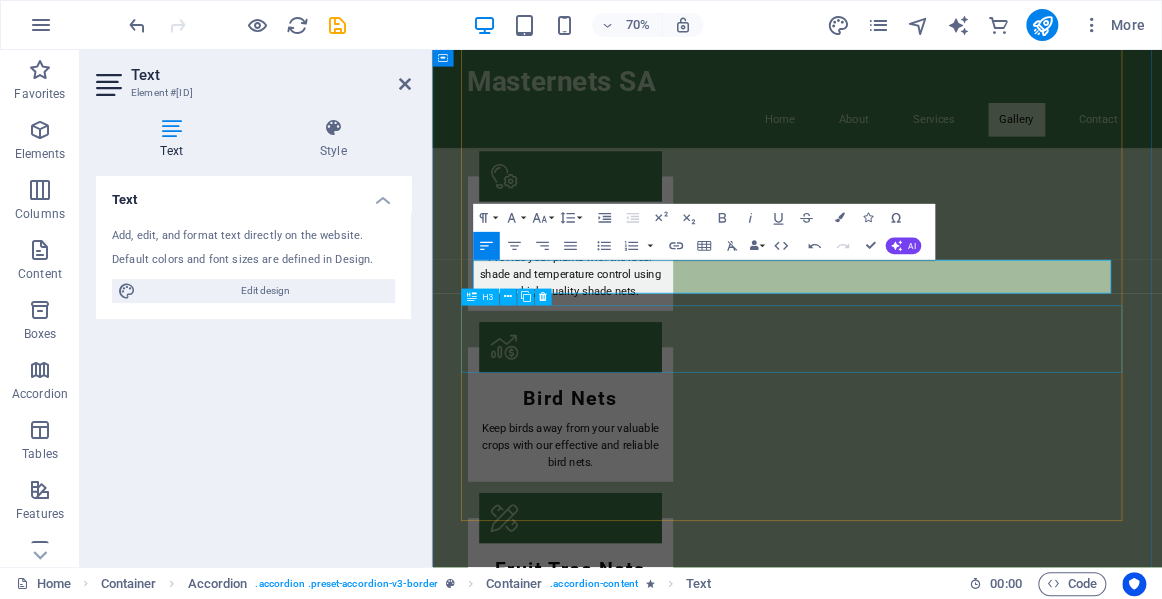 click on "How do I place an order?" at bounding box center (954, 3120) 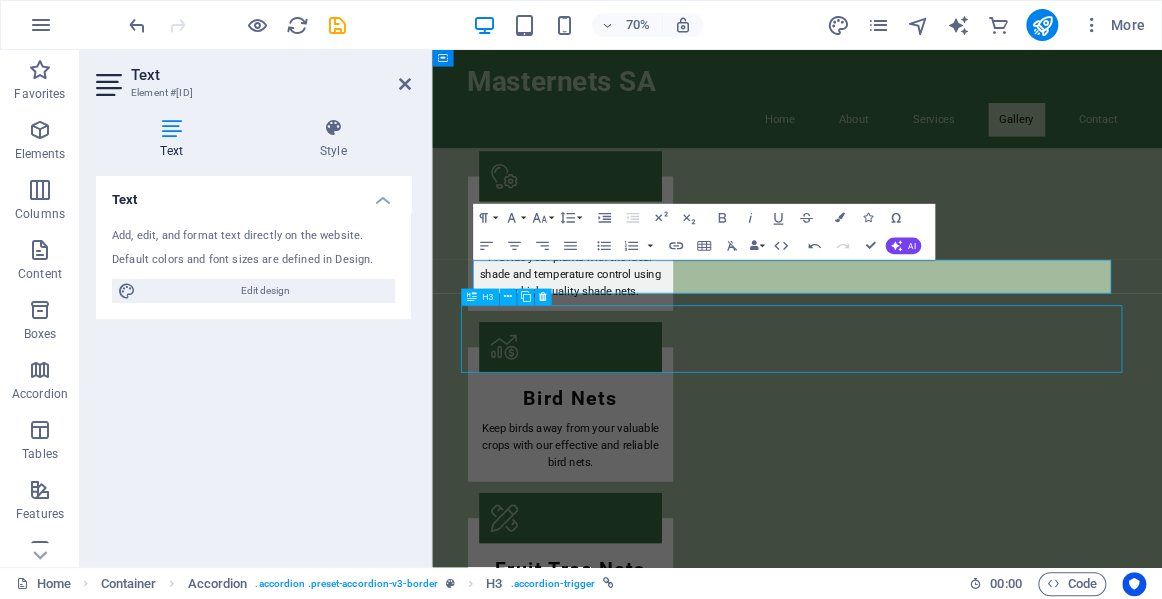 scroll, scrollTop: 2978, scrollLeft: 0, axis: vertical 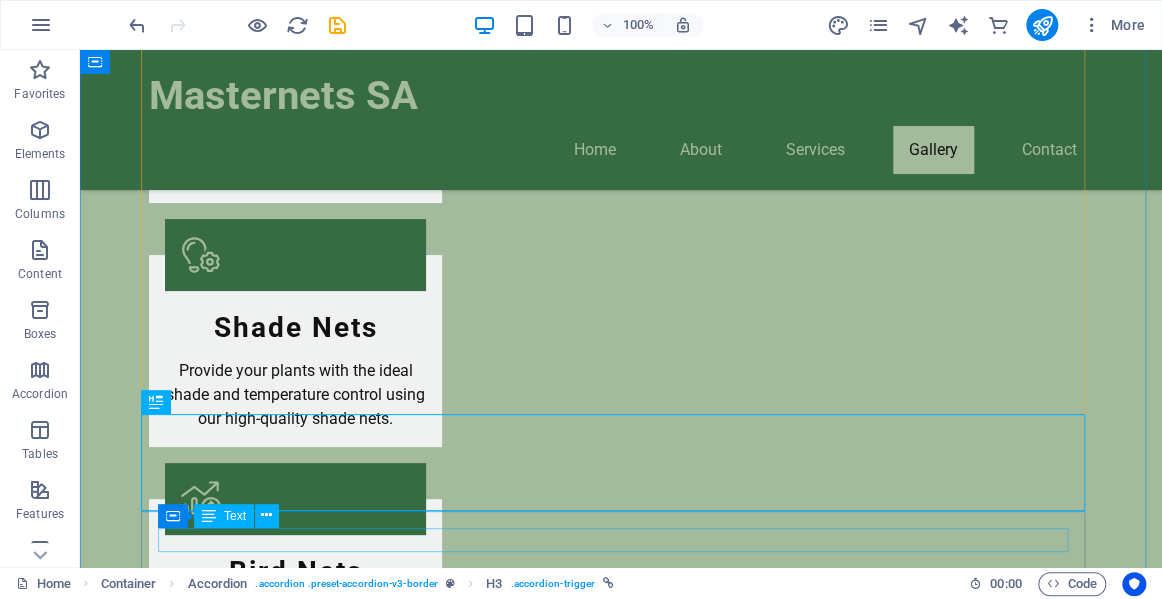 click on "You can place an order by contacting us through our website or giving us a call." at bounding box center [621, 3229] 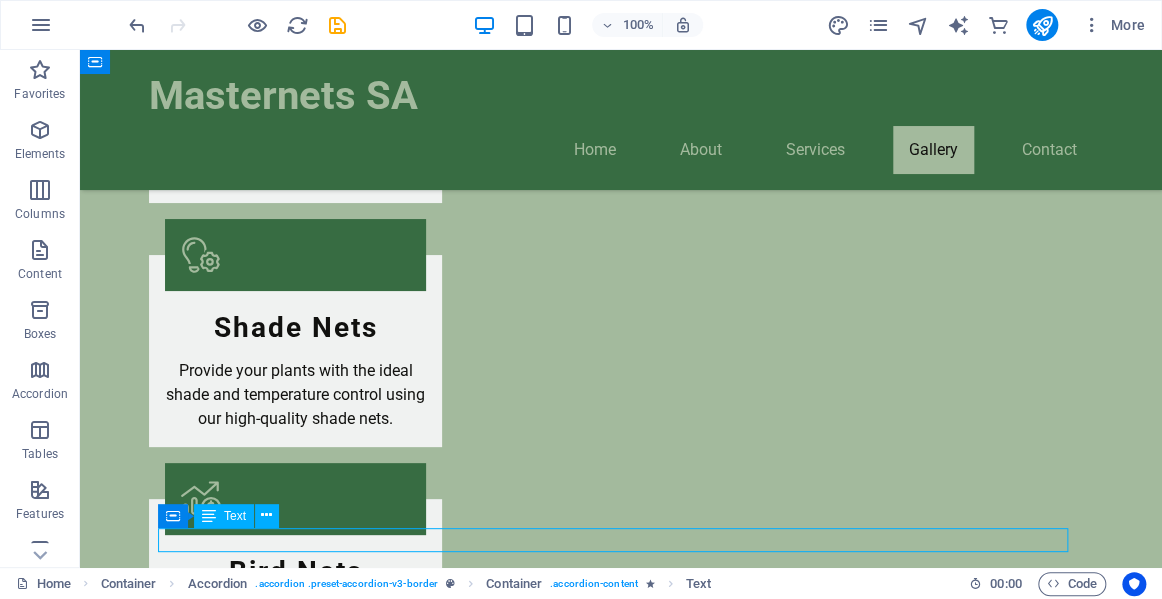 click on "You can place an order by contacting us through our website or giving us a call." at bounding box center [621, 3229] 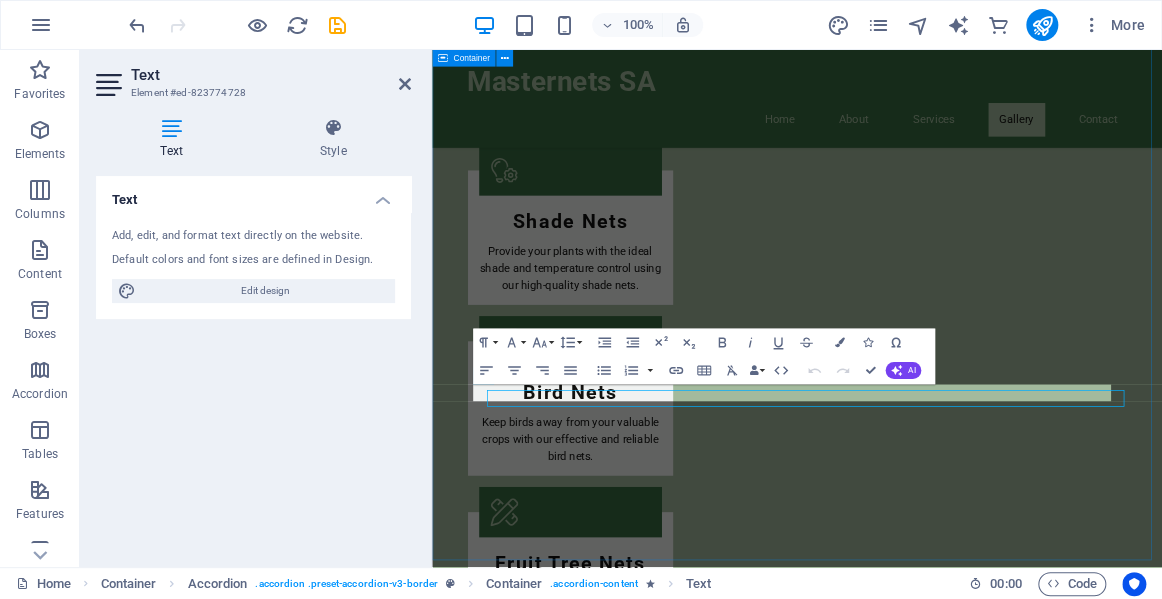 scroll, scrollTop: 2970, scrollLeft: 0, axis: vertical 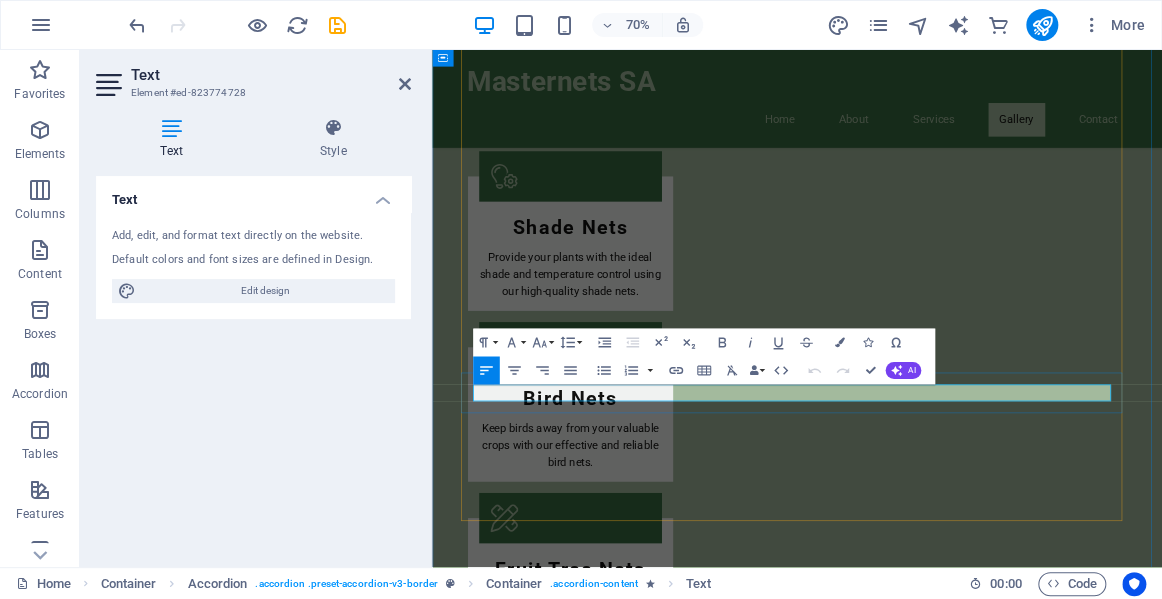 click on "You can place an order by contacting us through our website or giving us a call." at bounding box center (954, 3198) 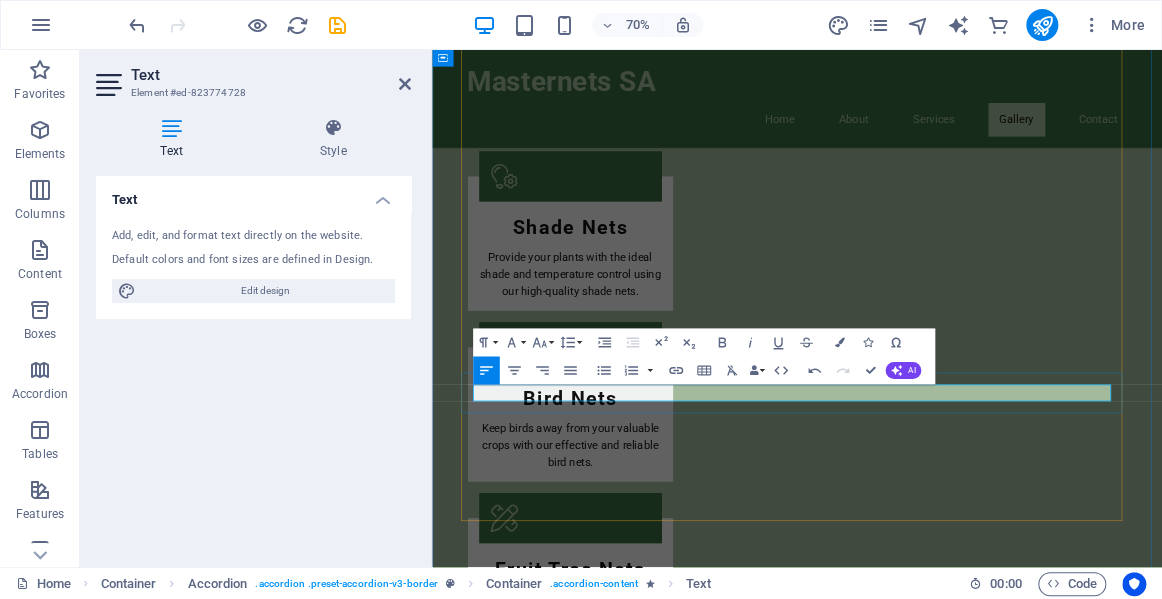 click on "You can place an order by contacting us through our website or giving us a call. Cell numbers [PHONE] or" at bounding box center [954, 3198] 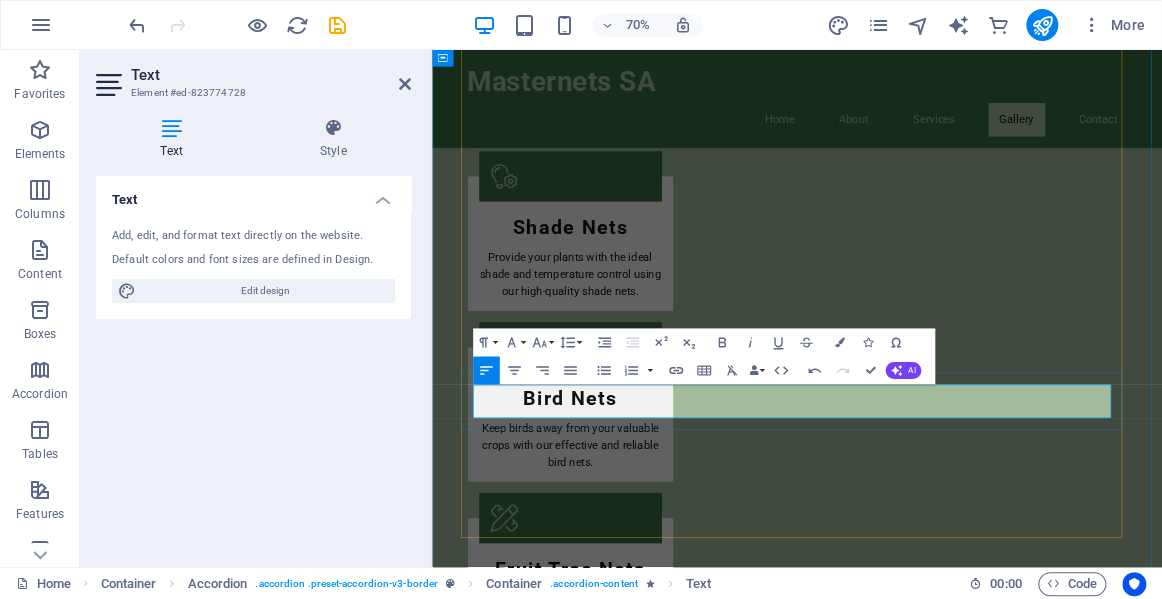 click on "You can place an order by contacting us through our website, by e-mail or giving us a call. Contact Leon cell no. [PHONE] or Rudi on [PHONE]" at bounding box center [954, 3210] 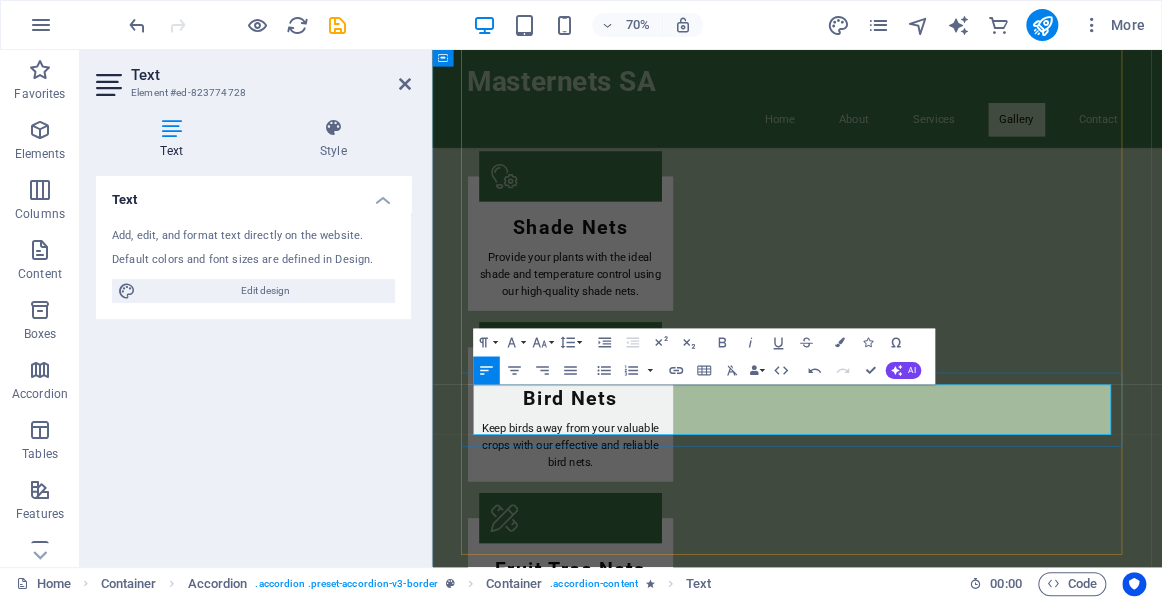 click on "You can place an order by contacting us through our website, by e-mail or giving us a call. Contact Leon cell no. [PHONE] or Rudi on [PHONE]" at bounding box center [954, 3210] 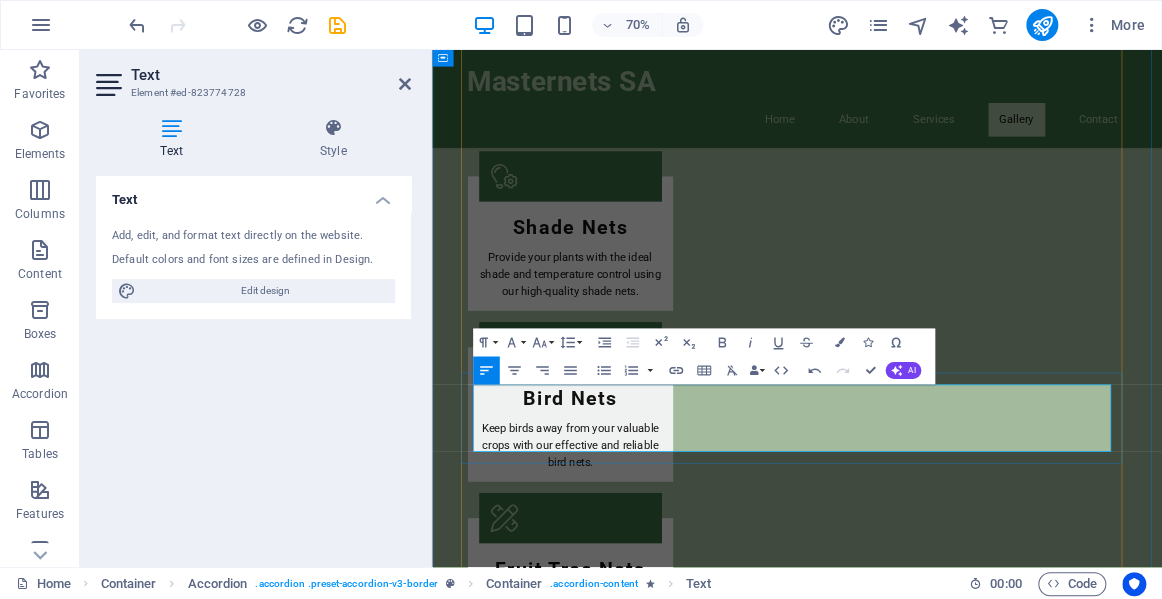 click on "Leon cell no. [PHONE] or Rudi on [PHONE]" at bounding box center (954, 3246) 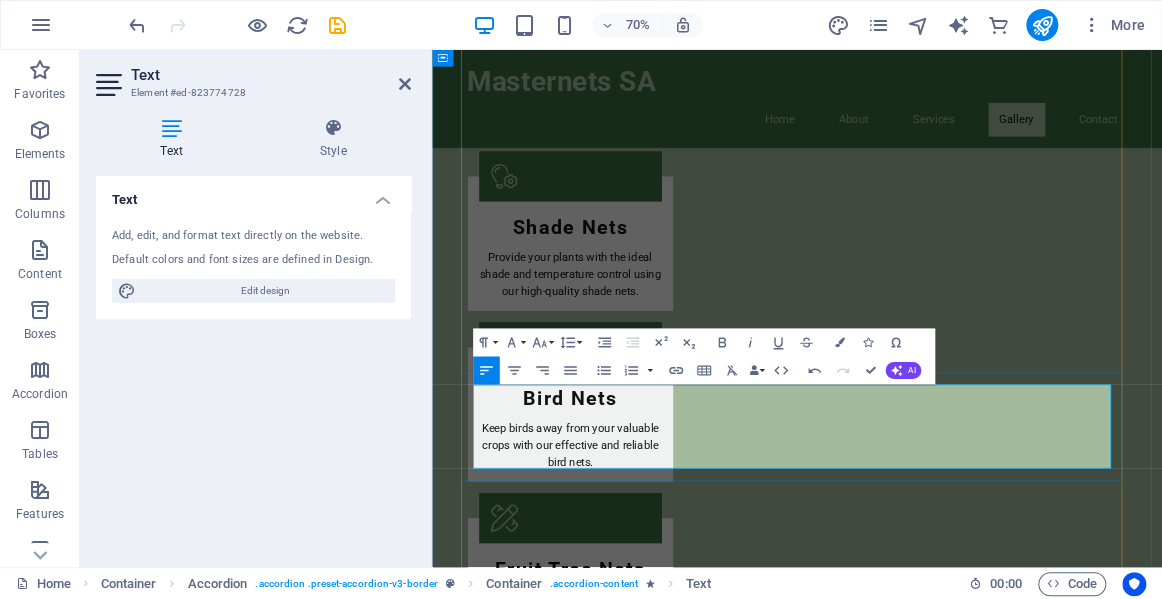 click on "[NAME] cell no. [PHONE]" at bounding box center [954, 3246] 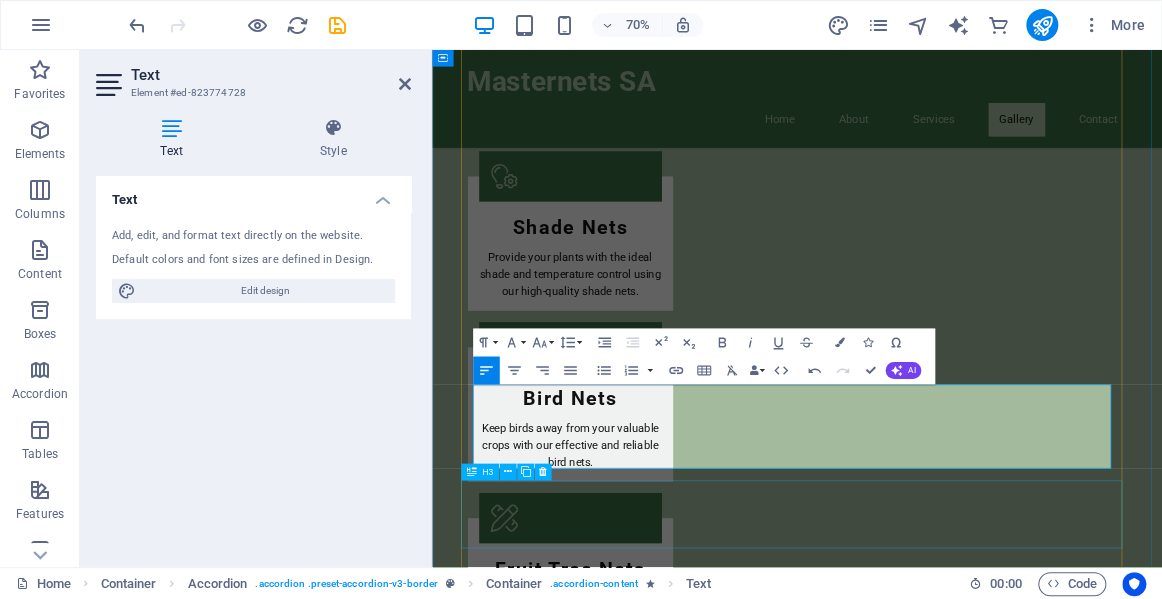 click on "What is the expected delivery time?" at bounding box center [954, 3371] 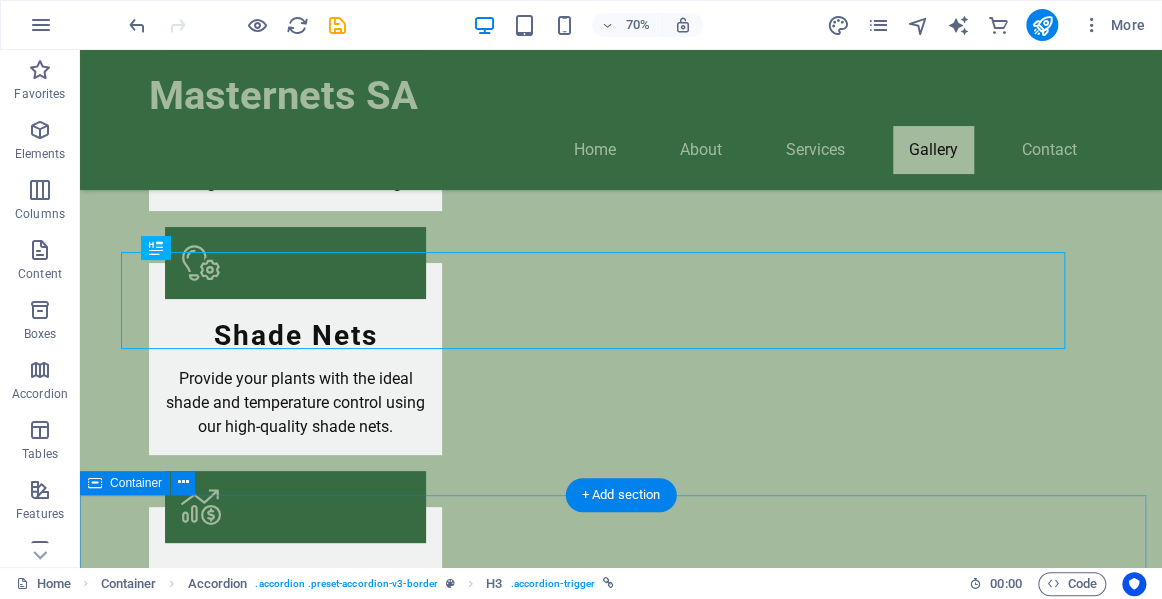 scroll, scrollTop: 3383, scrollLeft: 0, axis: vertical 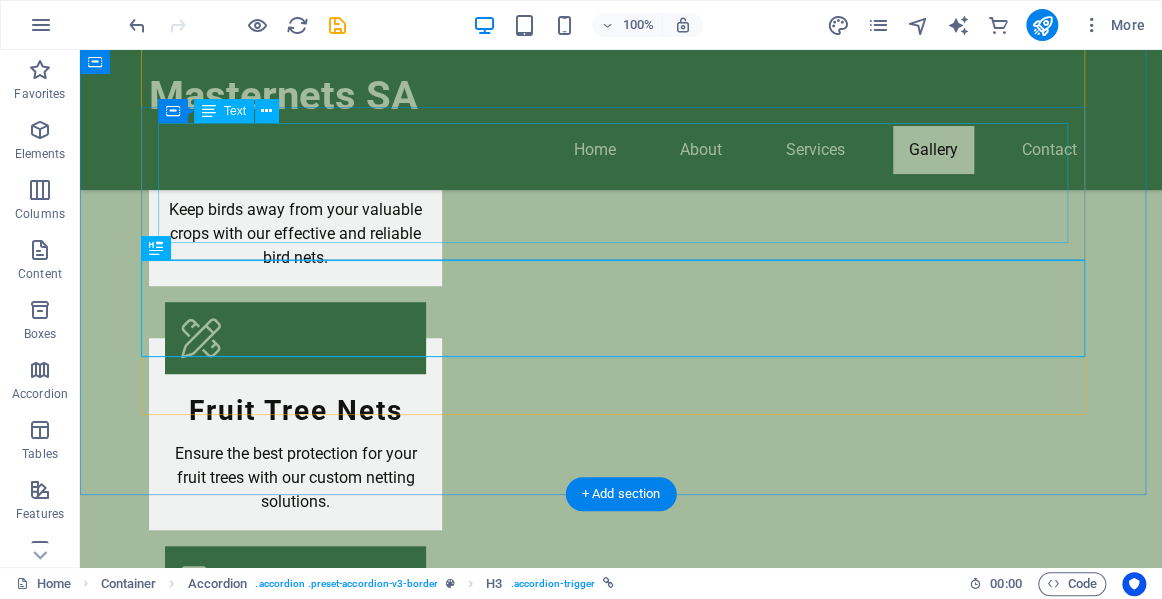 click on "You can place an order by contacting us through our website, by e-mail or giving us a call. Contact: Leon cell no. [PHONE] Rudi on [PHONE] E-mail: info@example.com" at bounding box center [621, 2872] 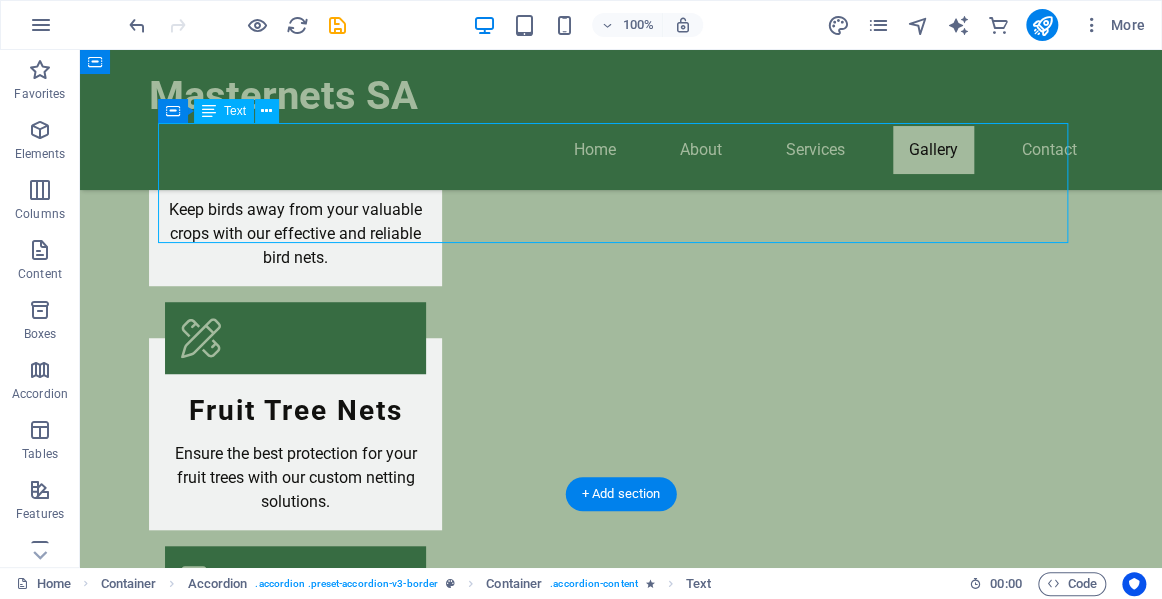click on "You can place an order by contacting us through our website, by e-mail or giving us a call. Contact: Leon cell no. [PHONE] Rudi on [PHONE] E-mail: info@example.com" at bounding box center (621, 2872) 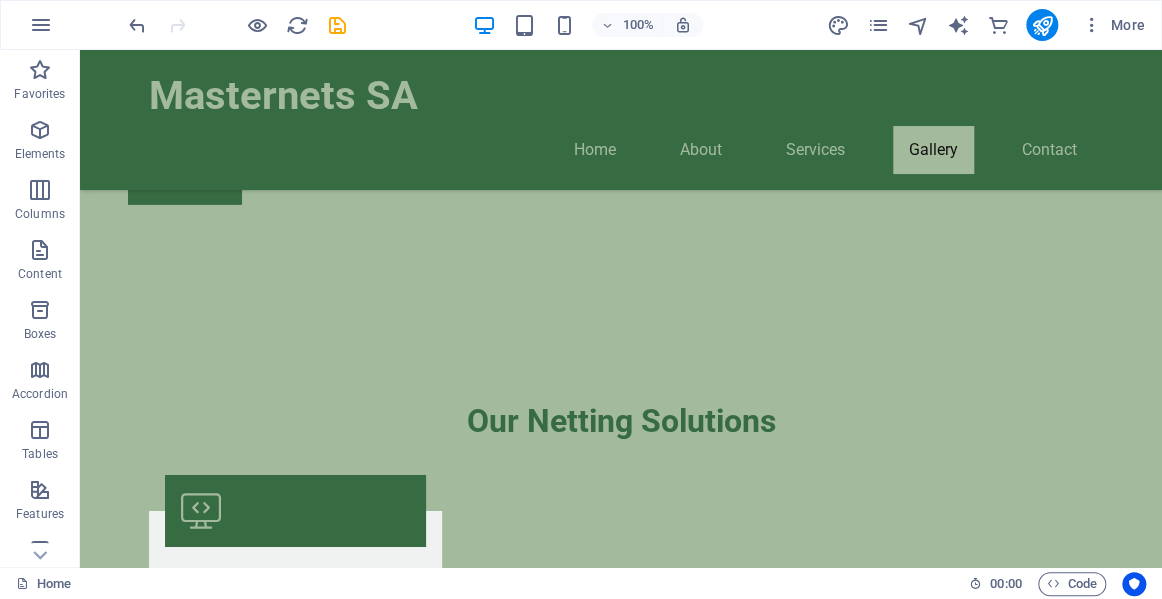scroll, scrollTop: 2442, scrollLeft: 0, axis: vertical 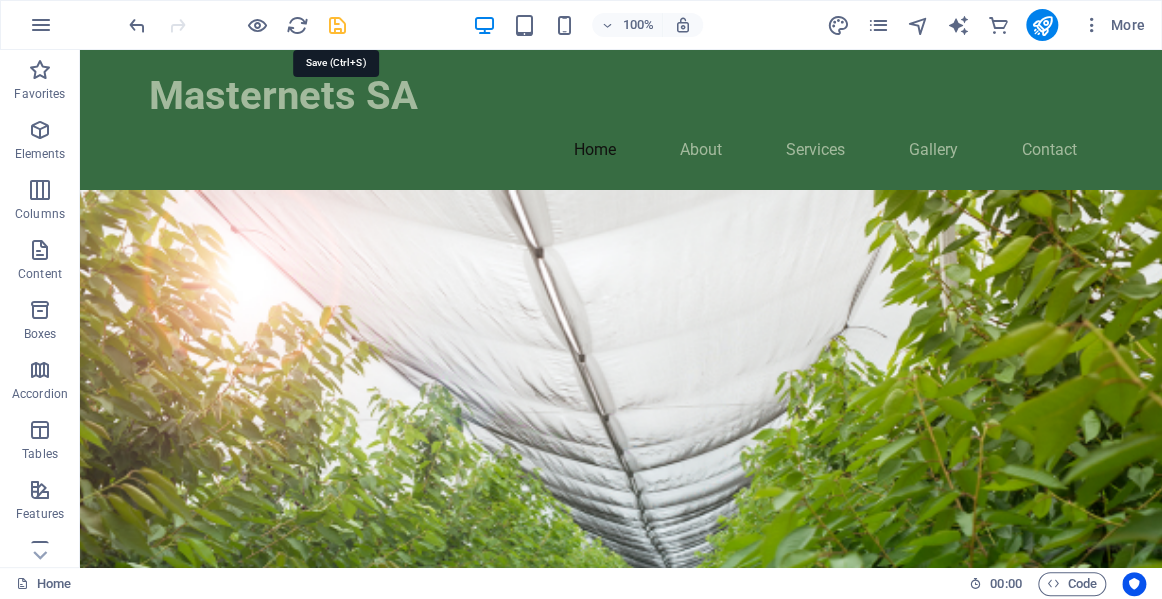 click at bounding box center (337, 25) 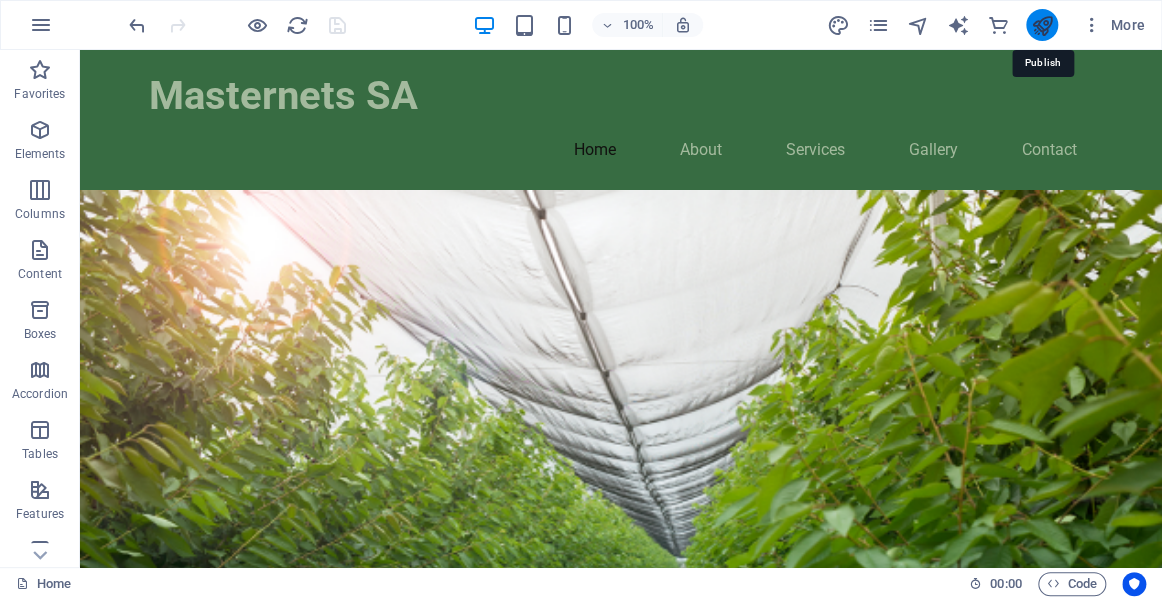 click at bounding box center (1041, 25) 